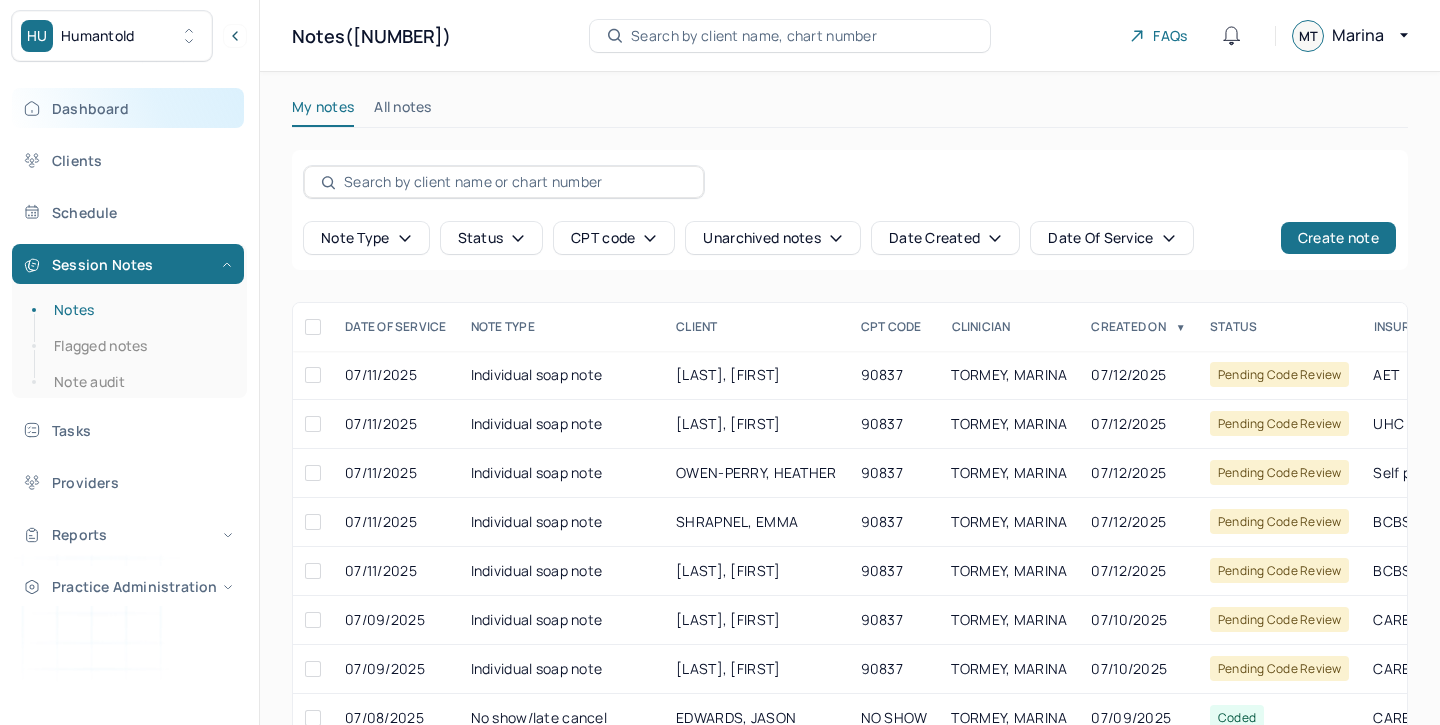 scroll, scrollTop: 0, scrollLeft: 0, axis: both 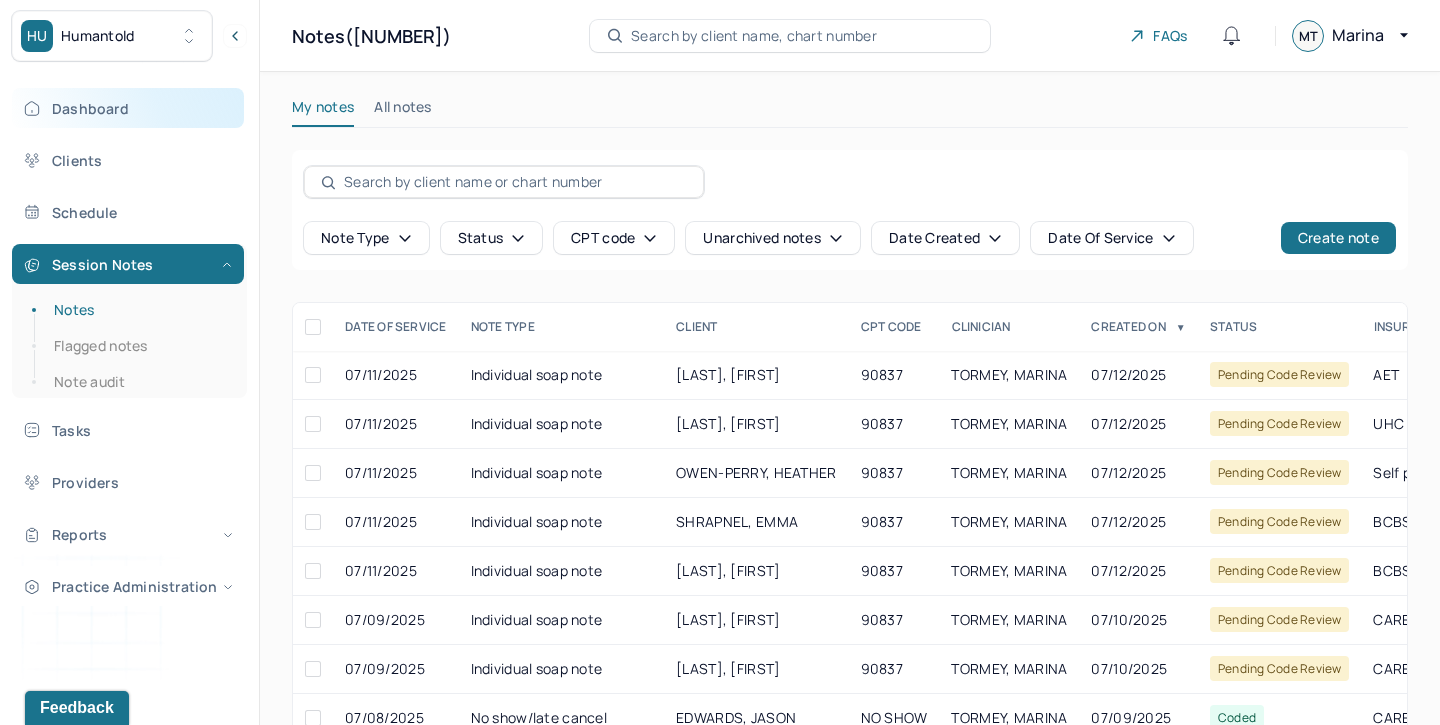 click on "Dashboard" at bounding box center (128, 108) 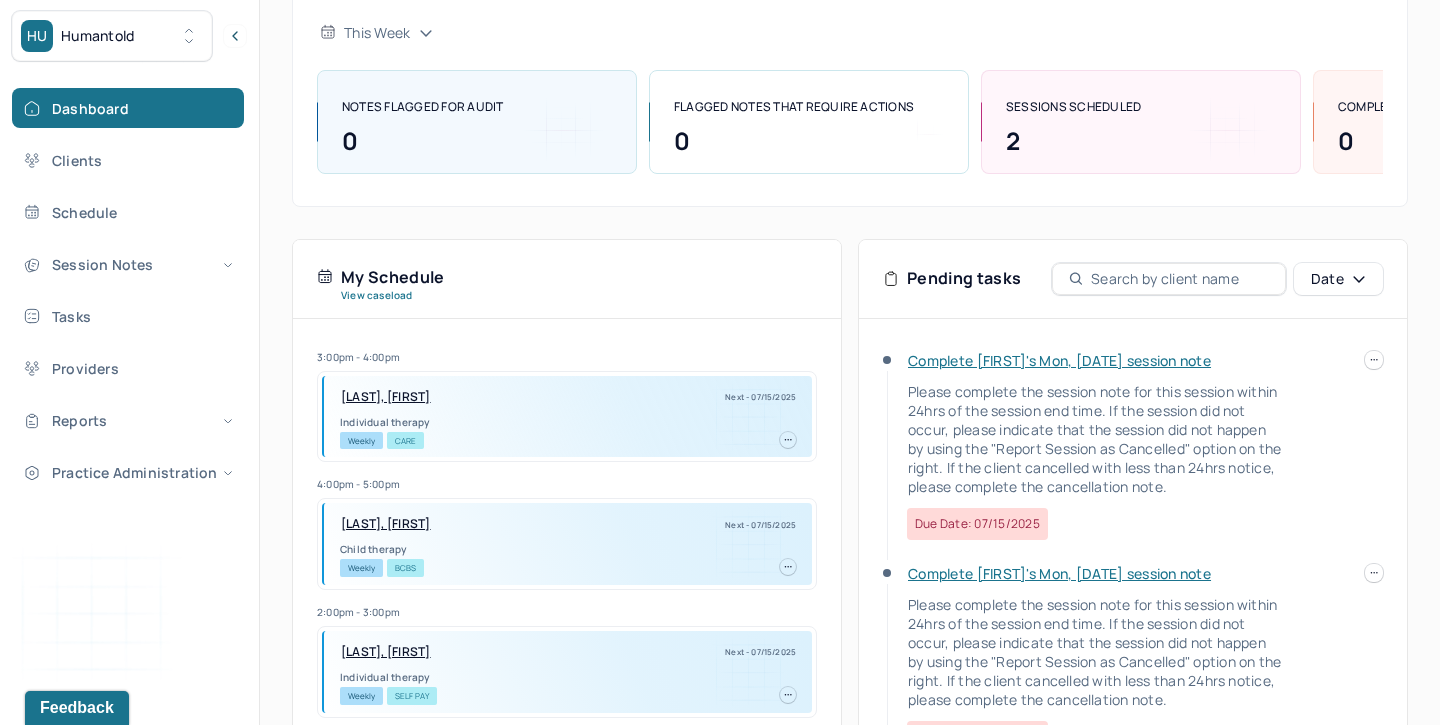 scroll, scrollTop: 268, scrollLeft: 0, axis: vertical 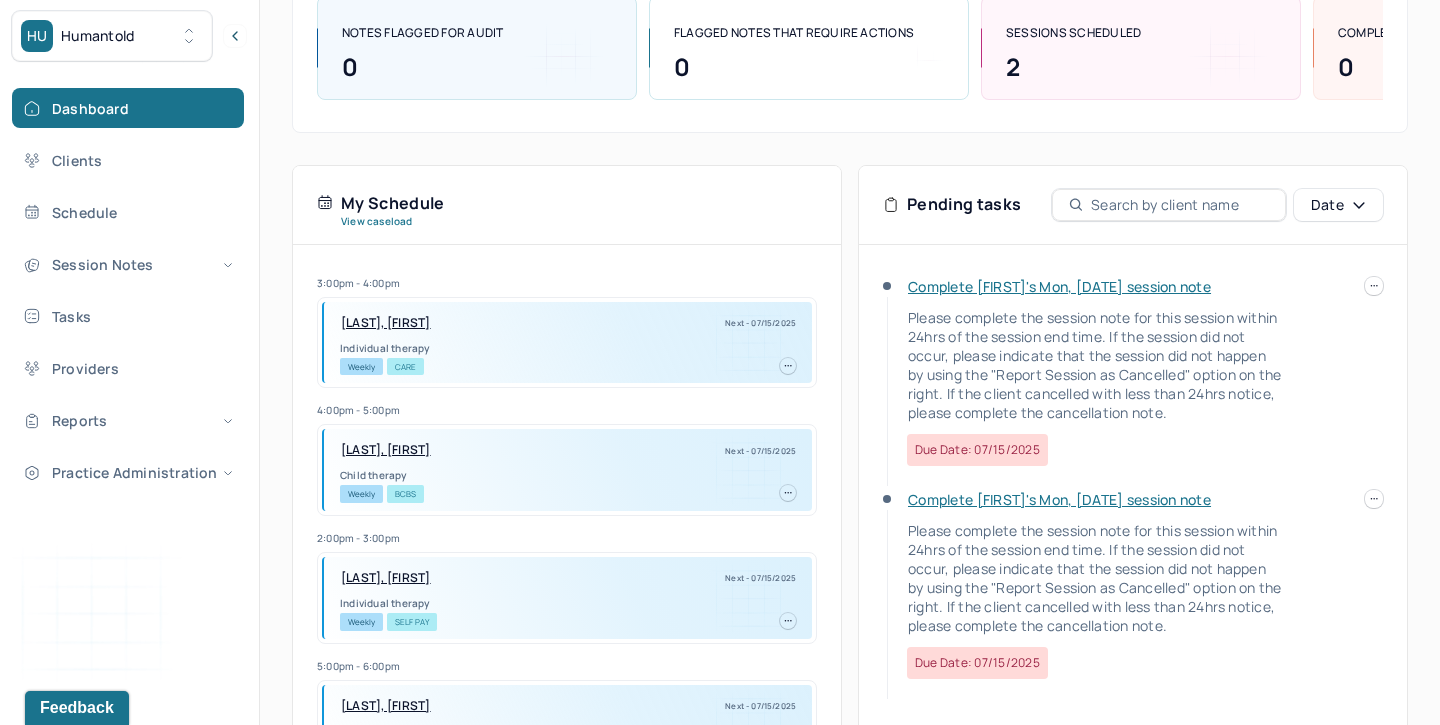 click 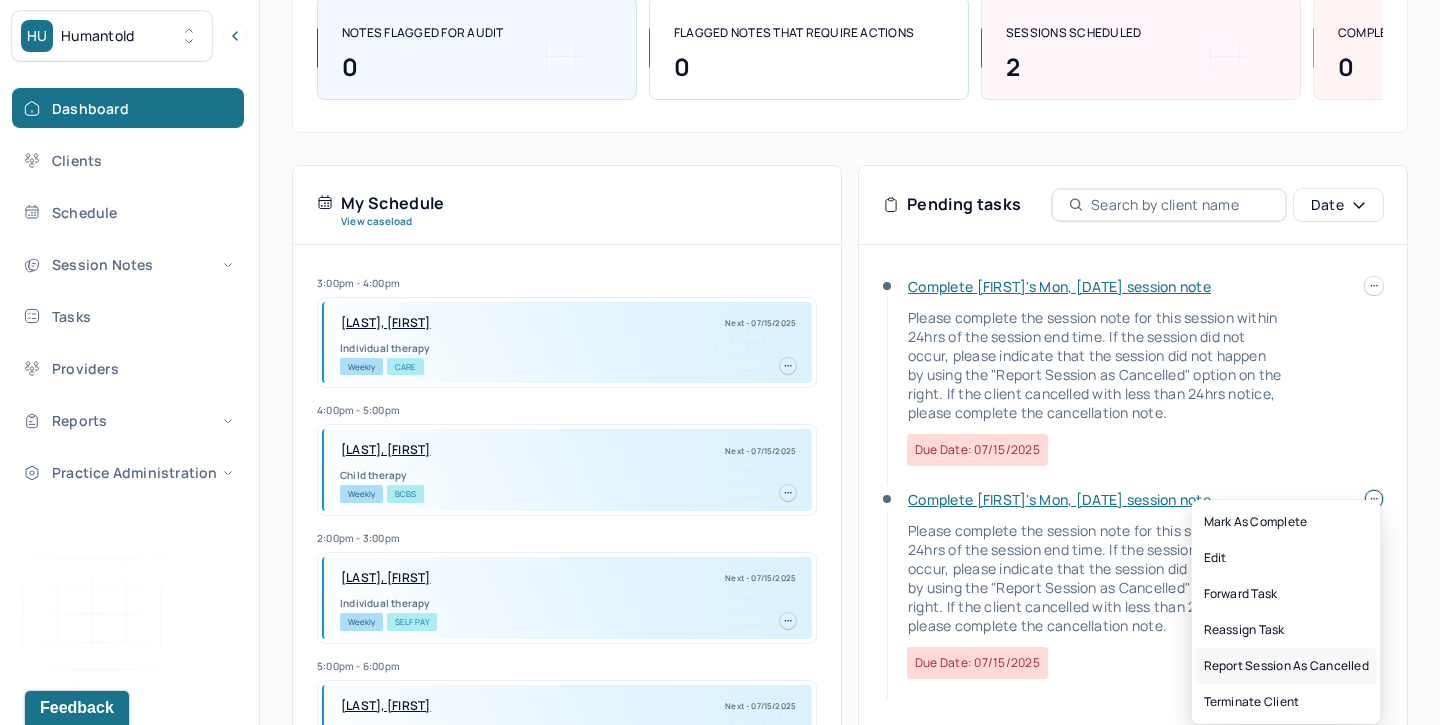 click on "Report session as cancelled" at bounding box center (1286, 666) 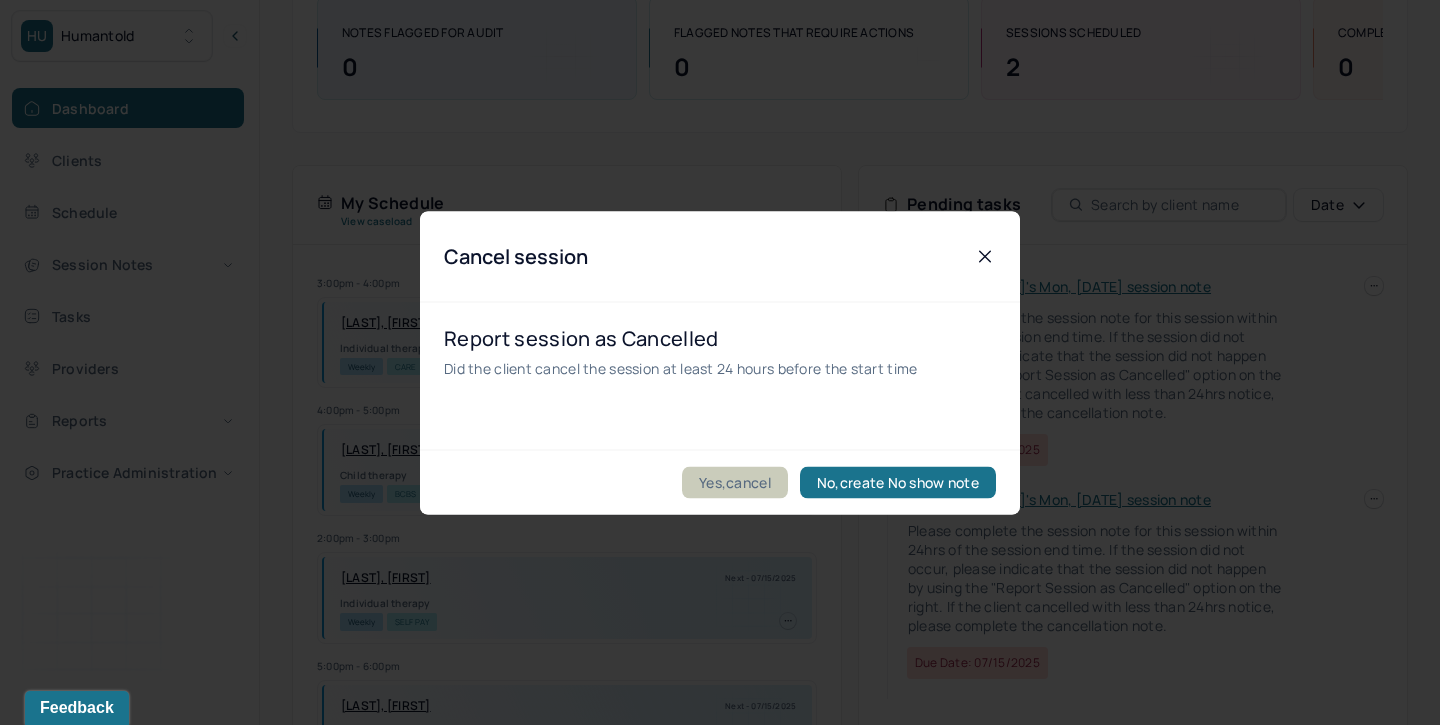 click on "Yes,cancel" at bounding box center [735, 482] 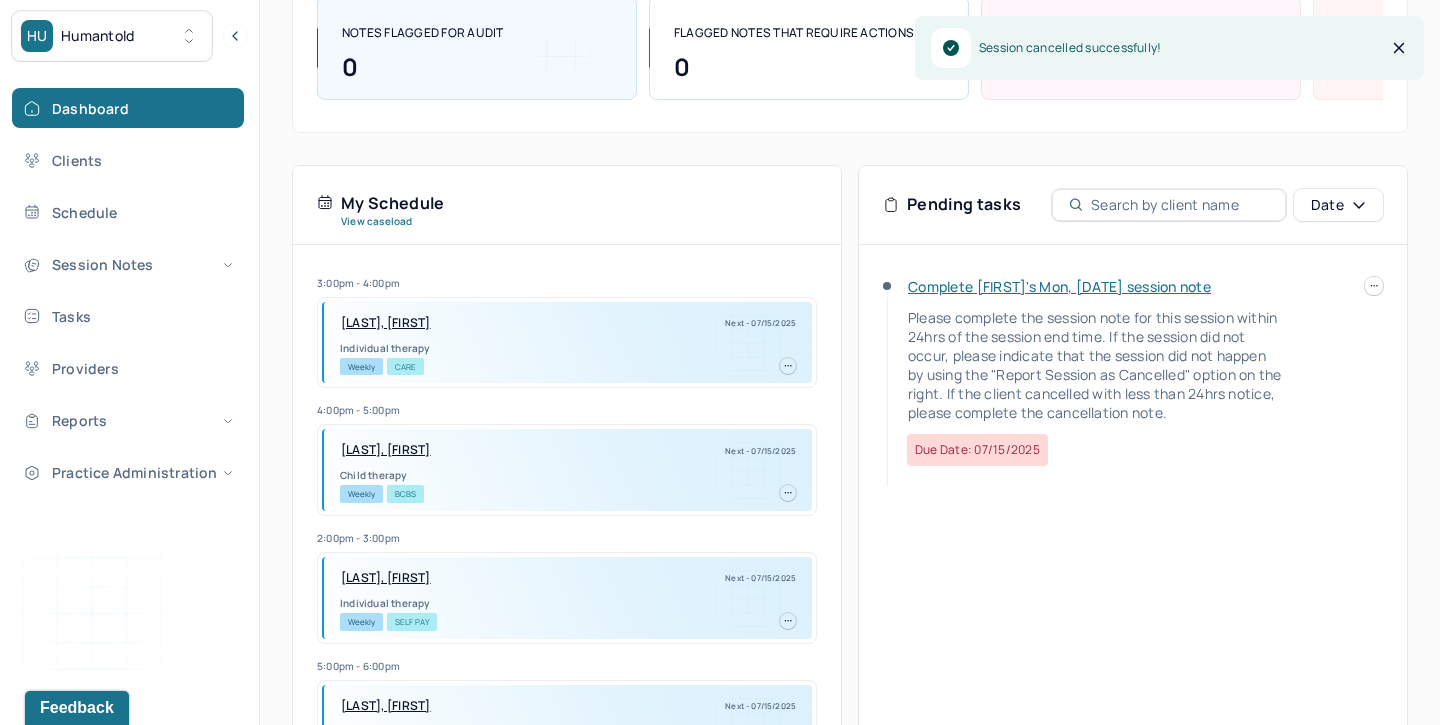 click on "Dashboard Clients Schedule Session Notes Tasks Providers Reports Practice Administration" at bounding box center [129, 290] 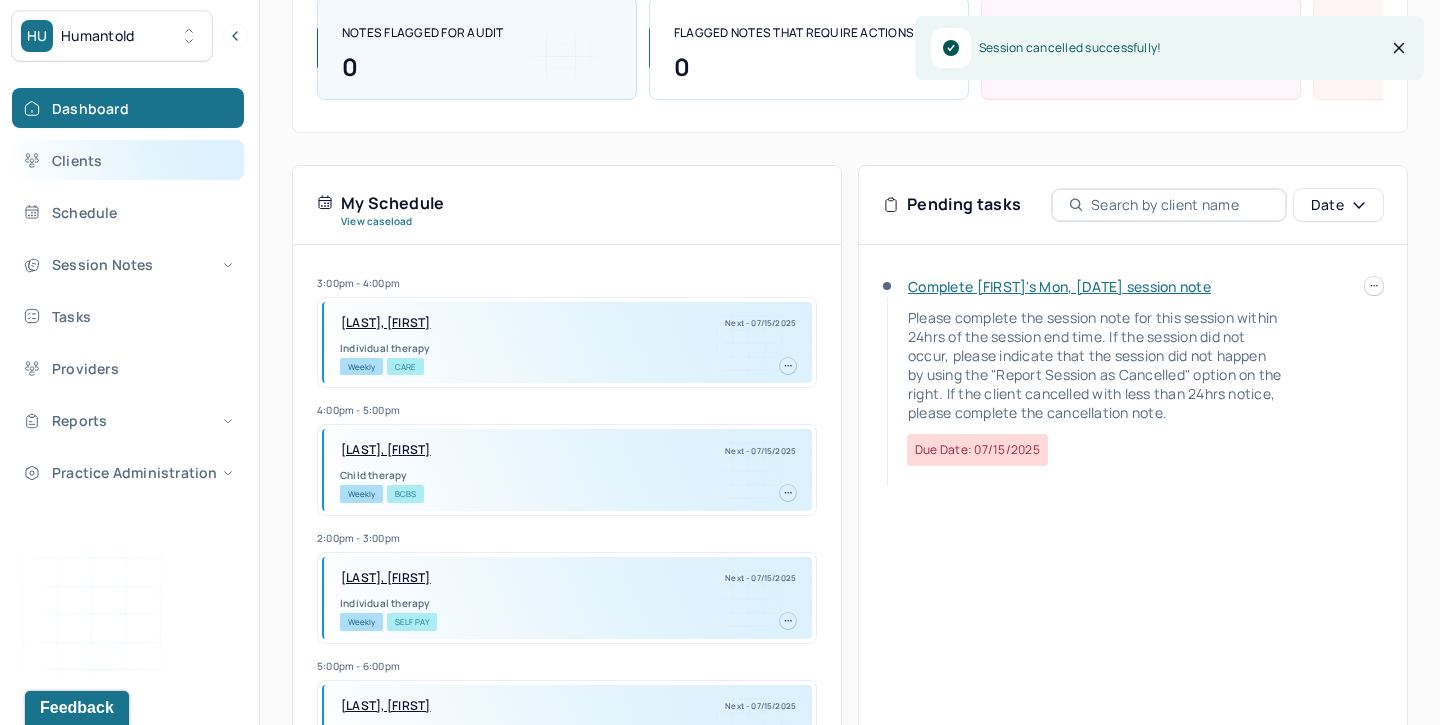 click on "Clients" at bounding box center (128, 160) 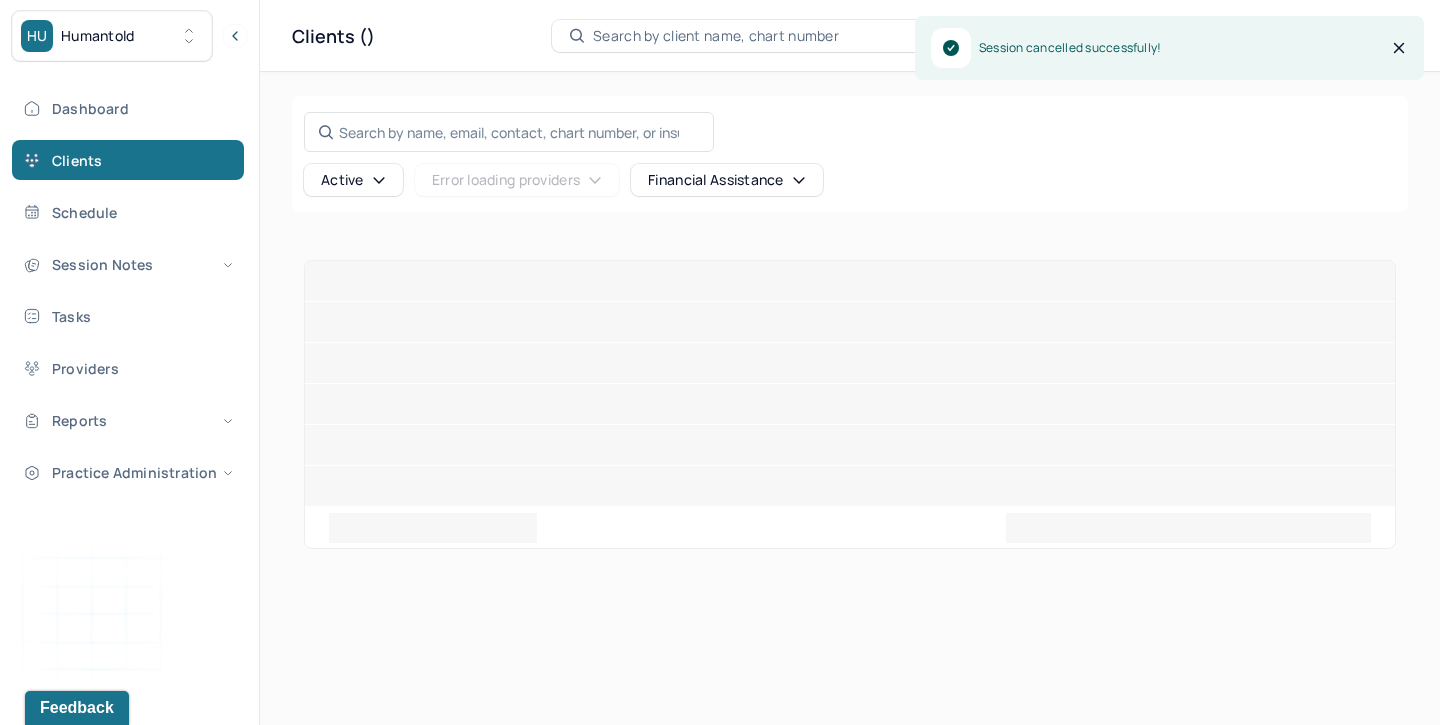 scroll, scrollTop: 0, scrollLeft: 0, axis: both 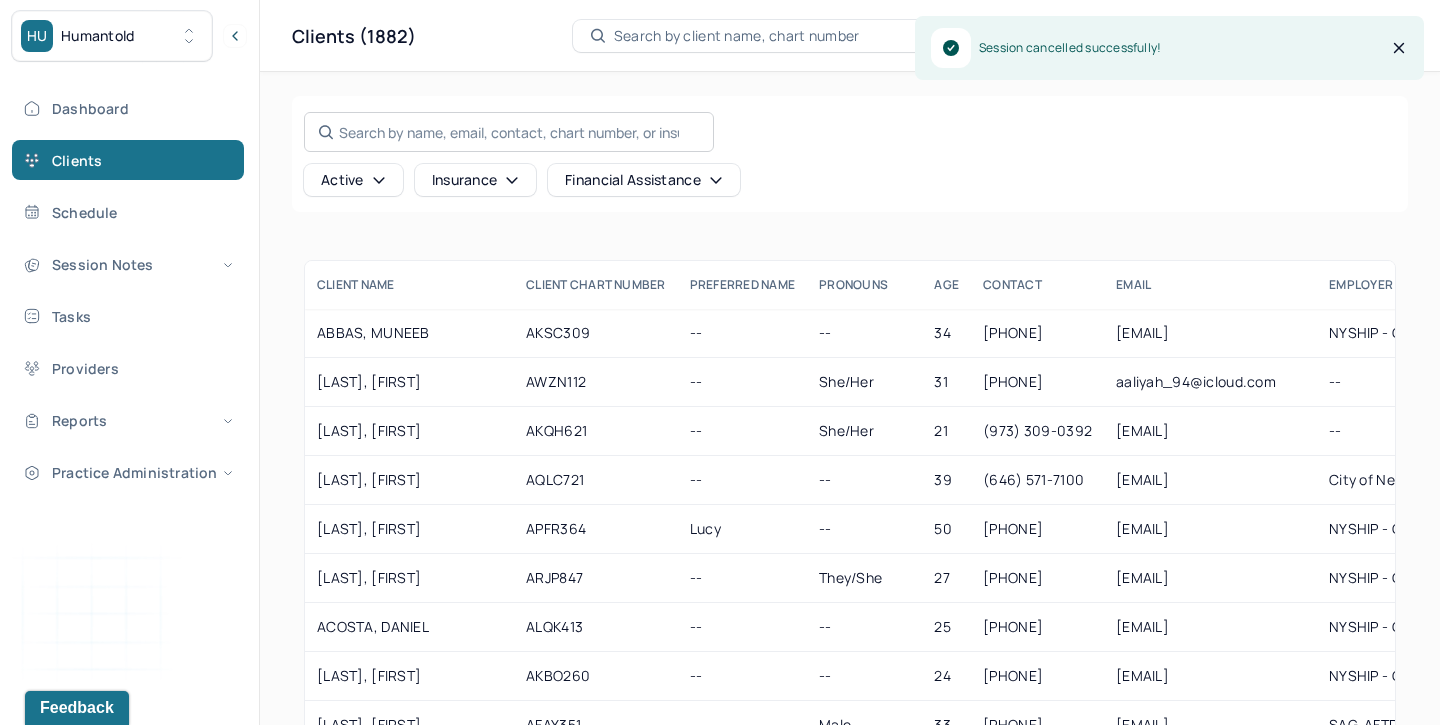 click on "Search by name, email, contact, chart number, or insurance id..." at bounding box center [509, 132] 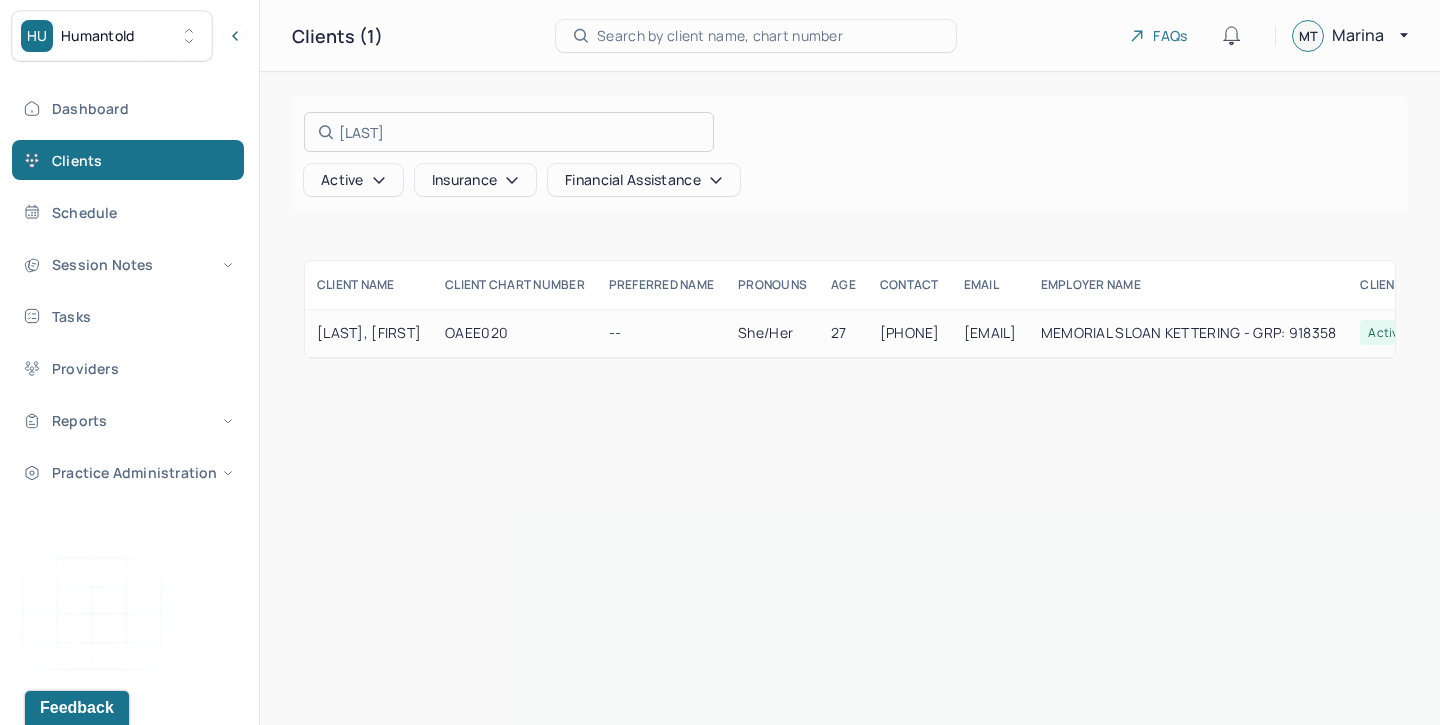 type on "[LAST]" 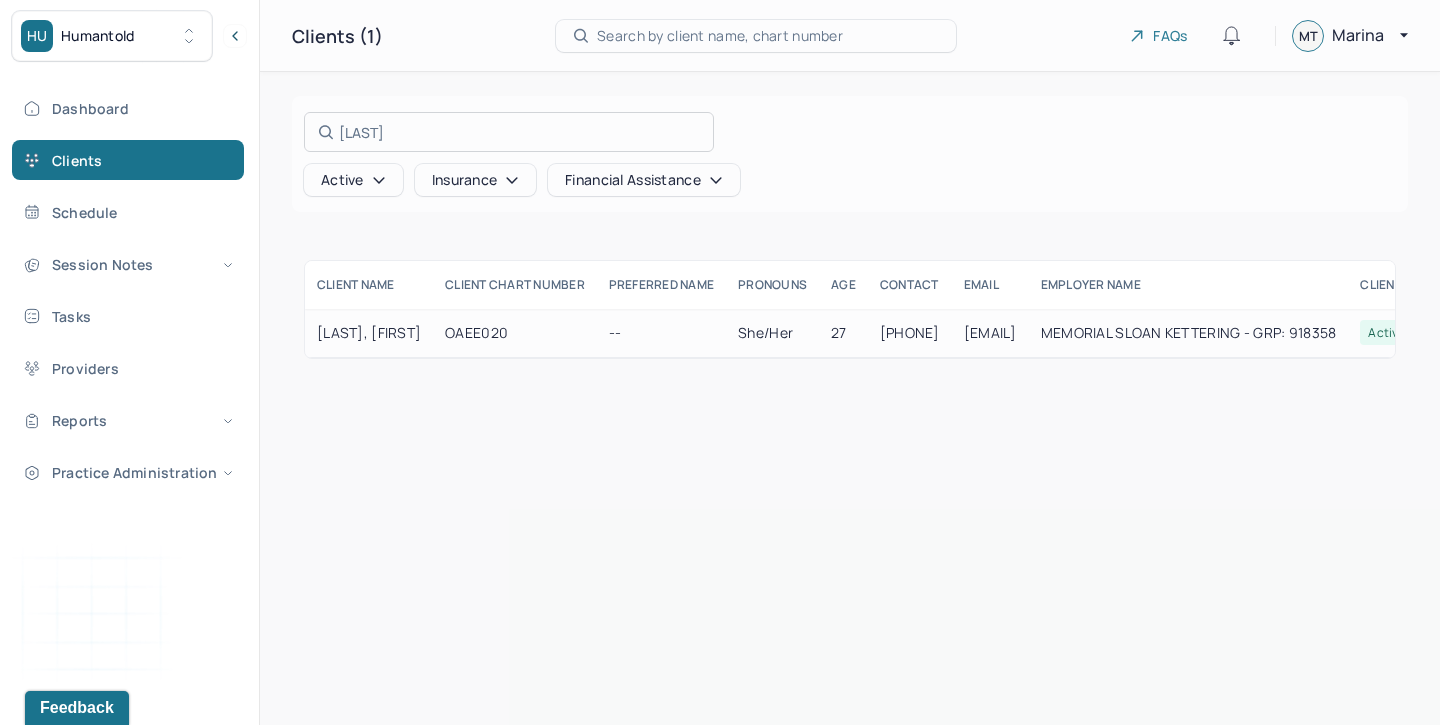 click at bounding box center (720, 362) 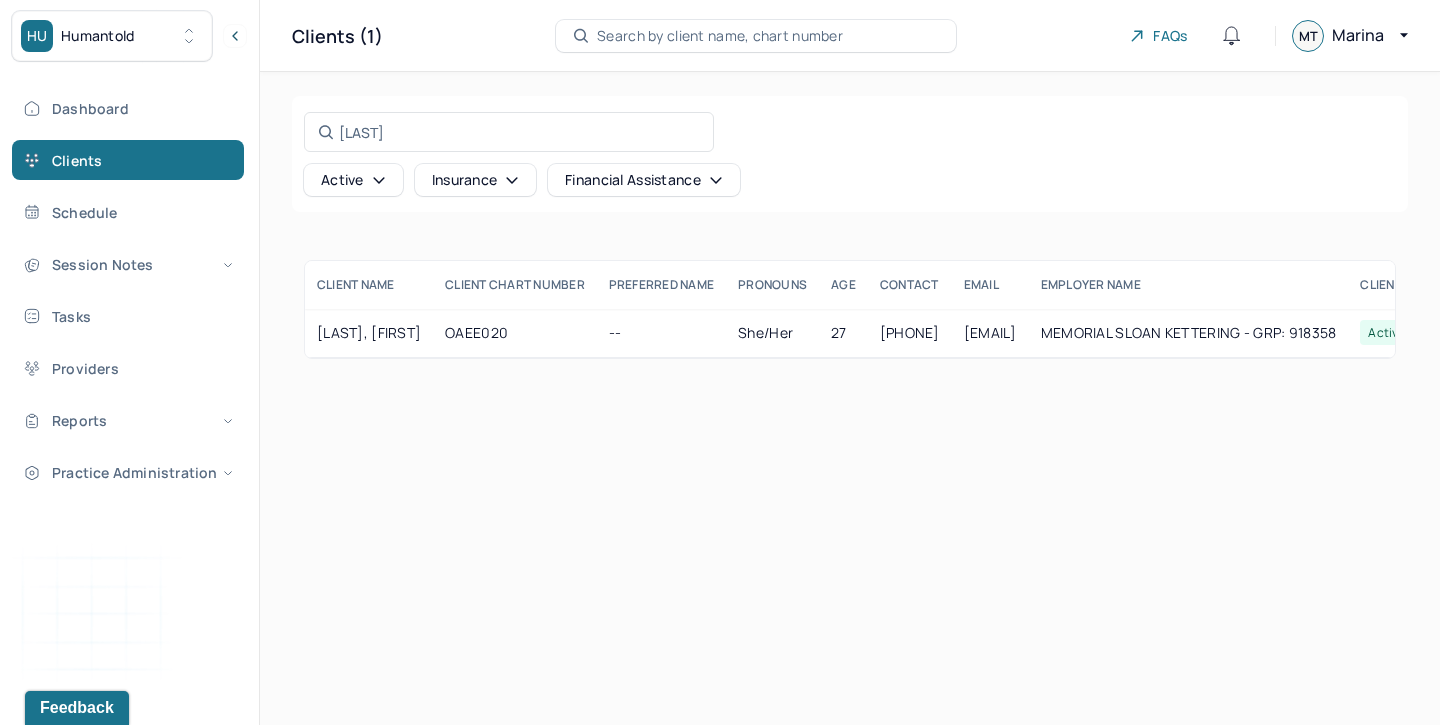 click on "Active" at bounding box center (353, 180) 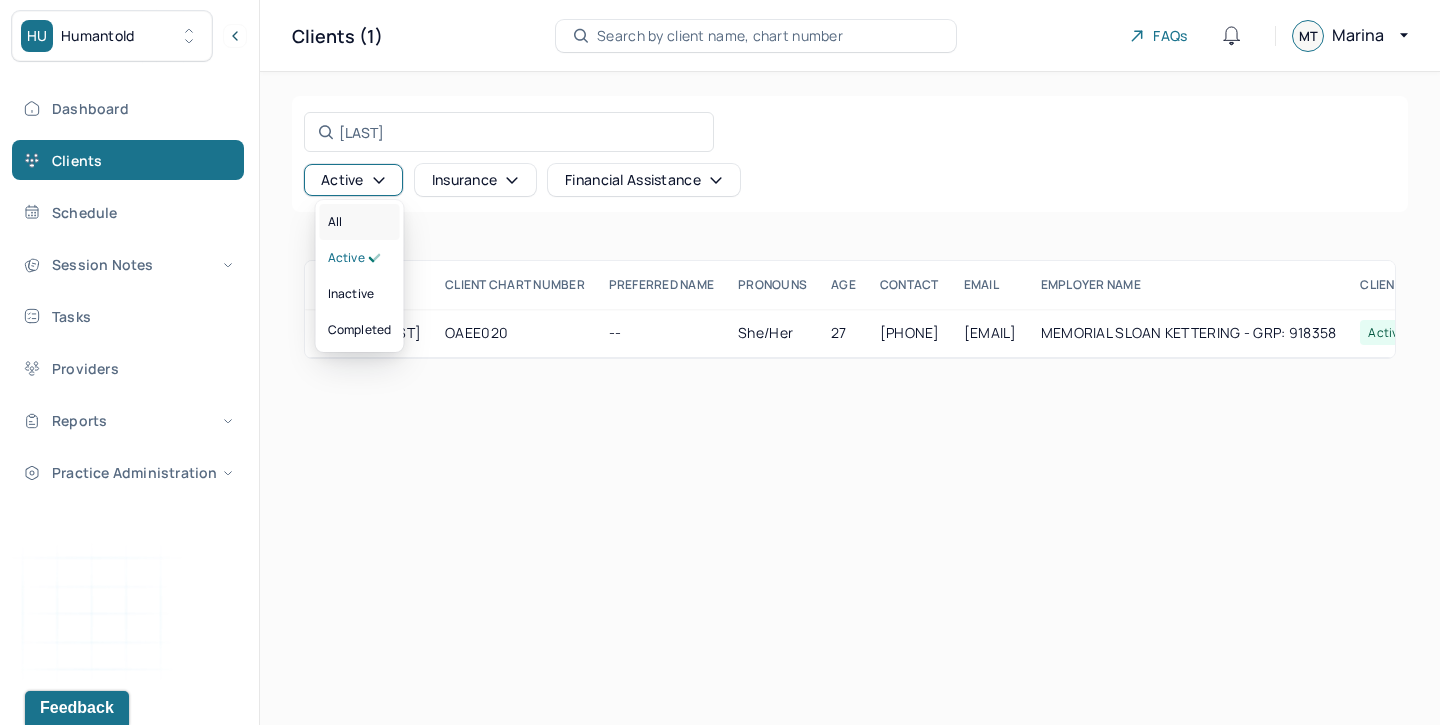 click on "All" at bounding box center (360, 222) 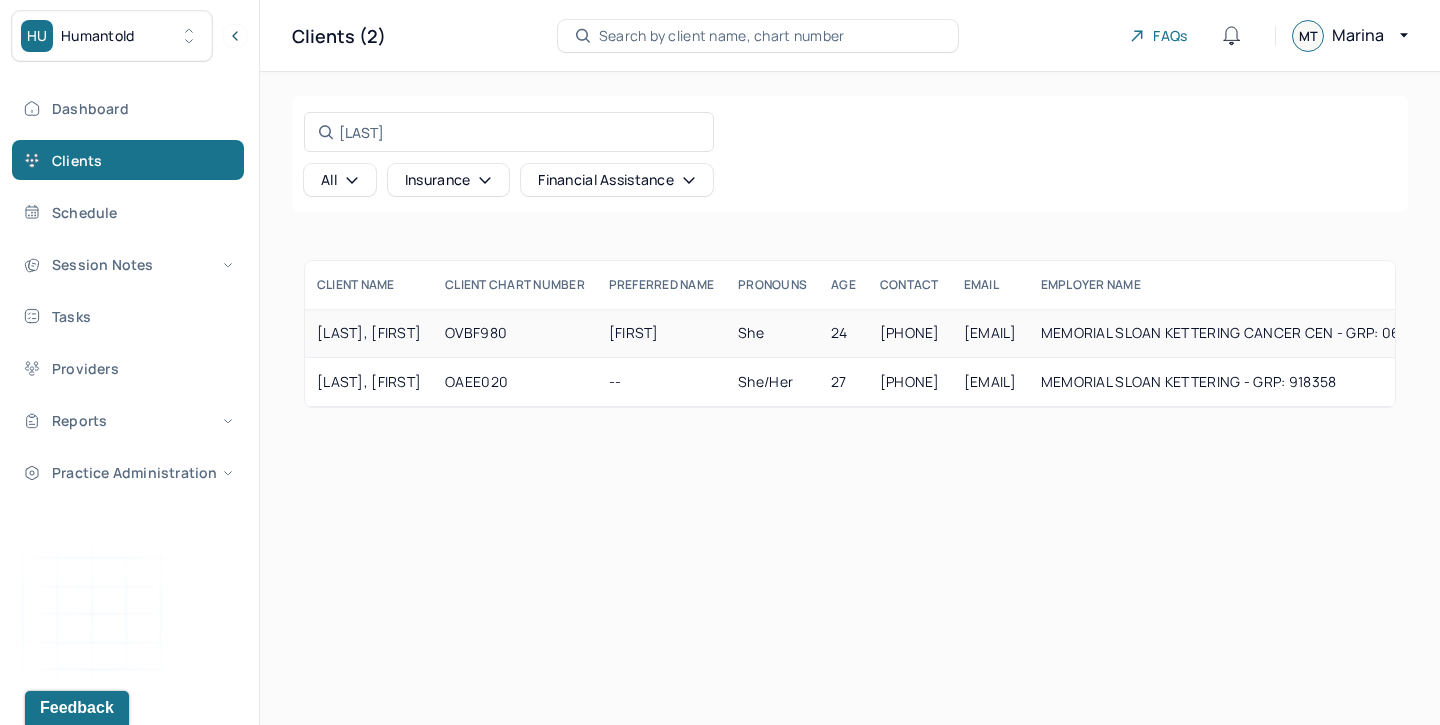 click on "[LAST], [FIRST]" at bounding box center (369, 333) 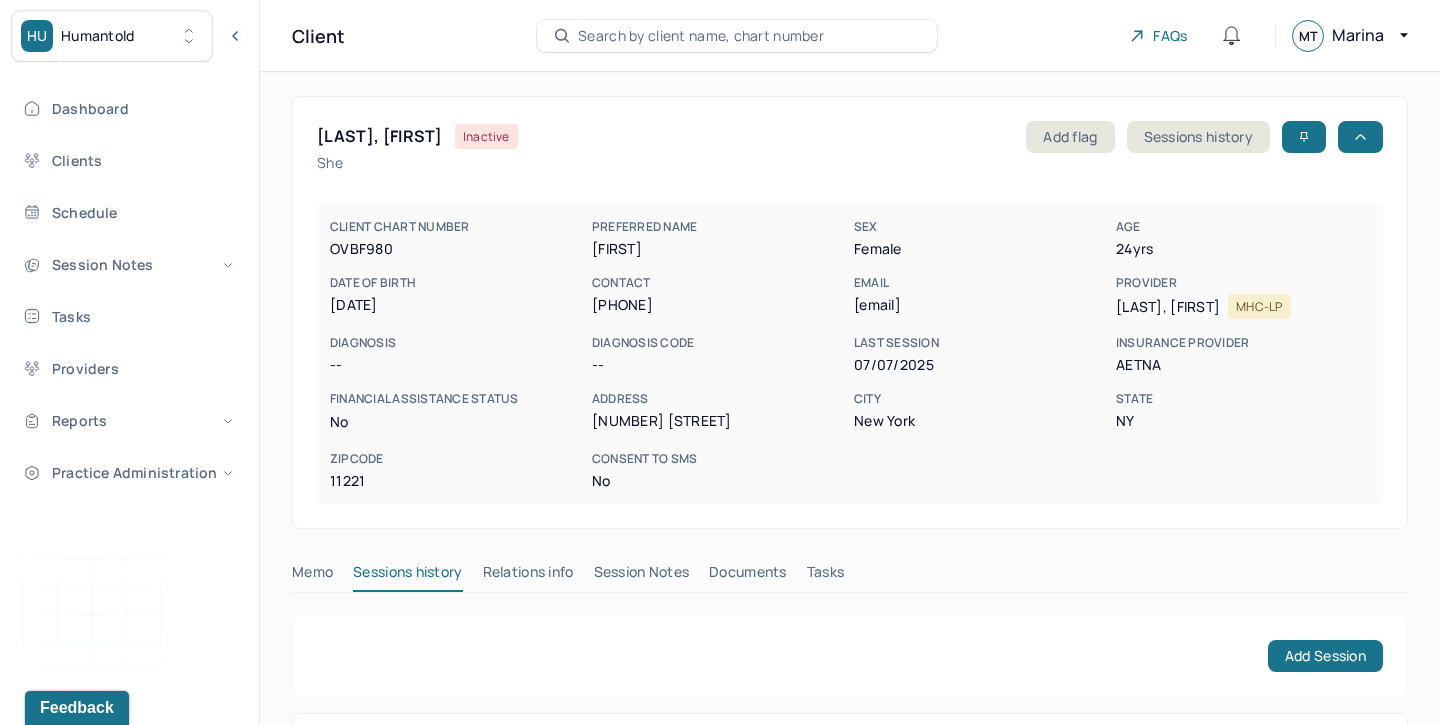 scroll, scrollTop: 208, scrollLeft: 0, axis: vertical 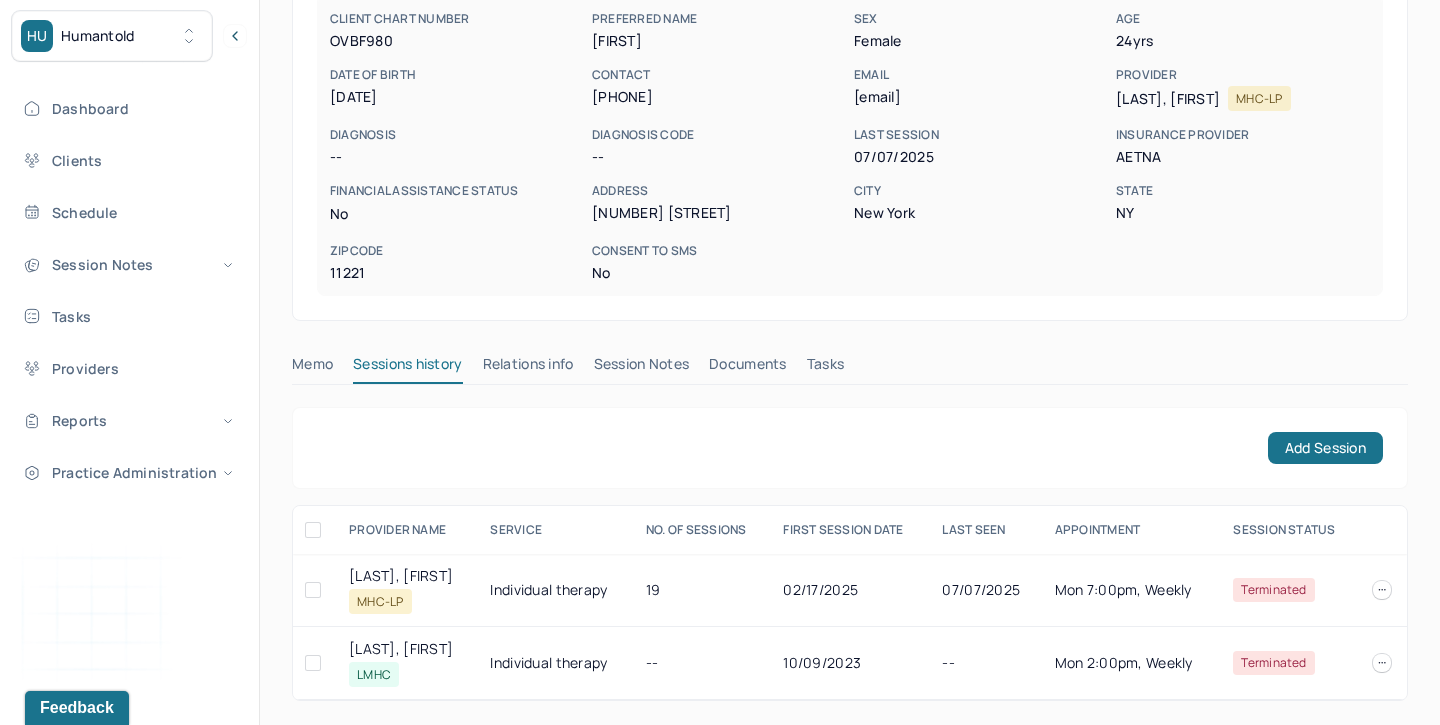 click on "Session Notes" at bounding box center (642, 368) 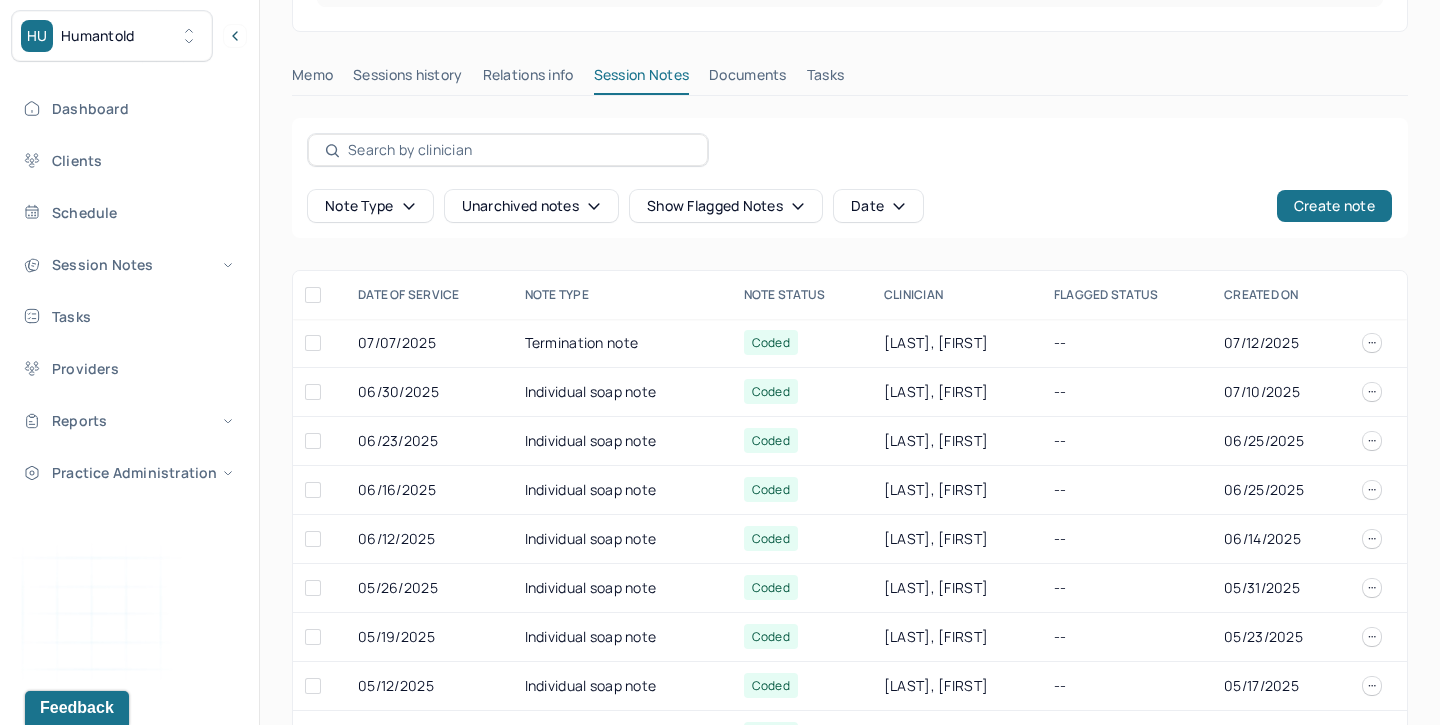 scroll, scrollTop: 502, scrollLeft: 0, axis: vertical 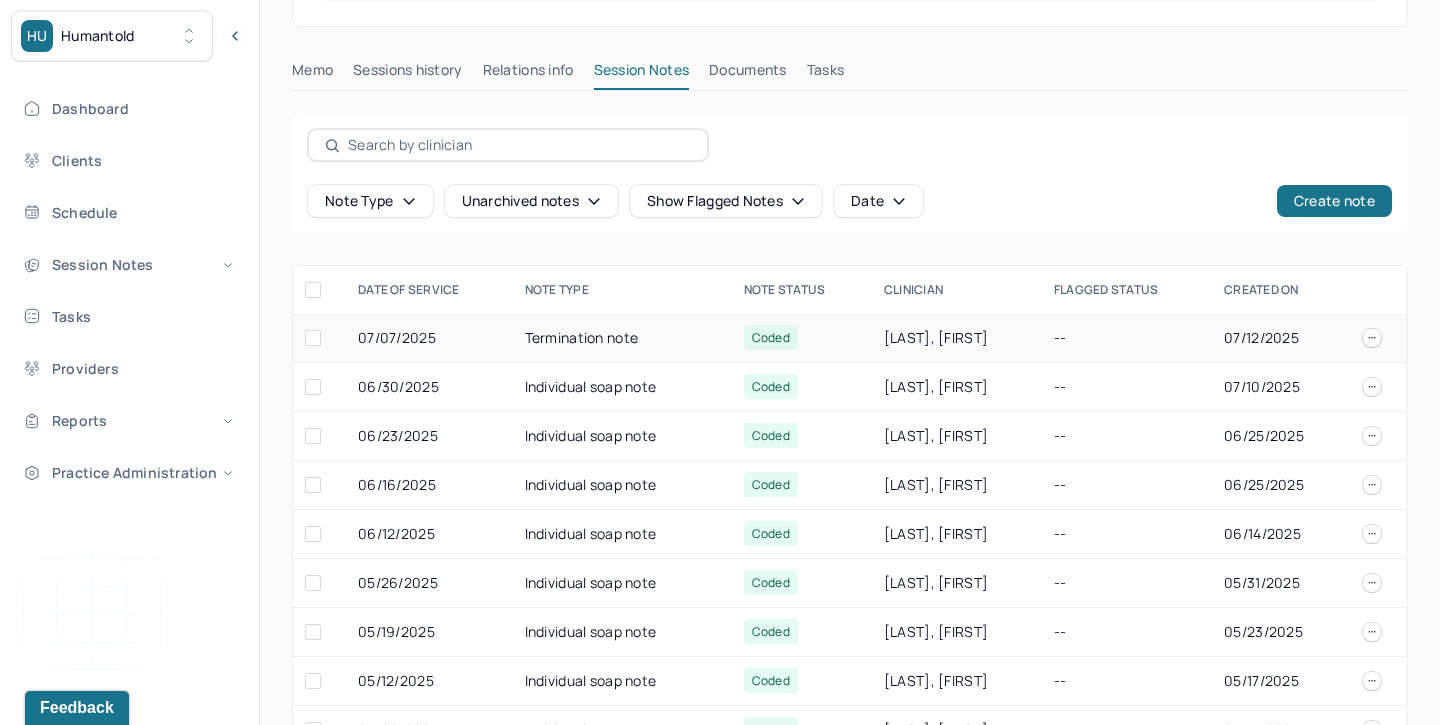 click on "Termination note" at bounding box center (622, 338) 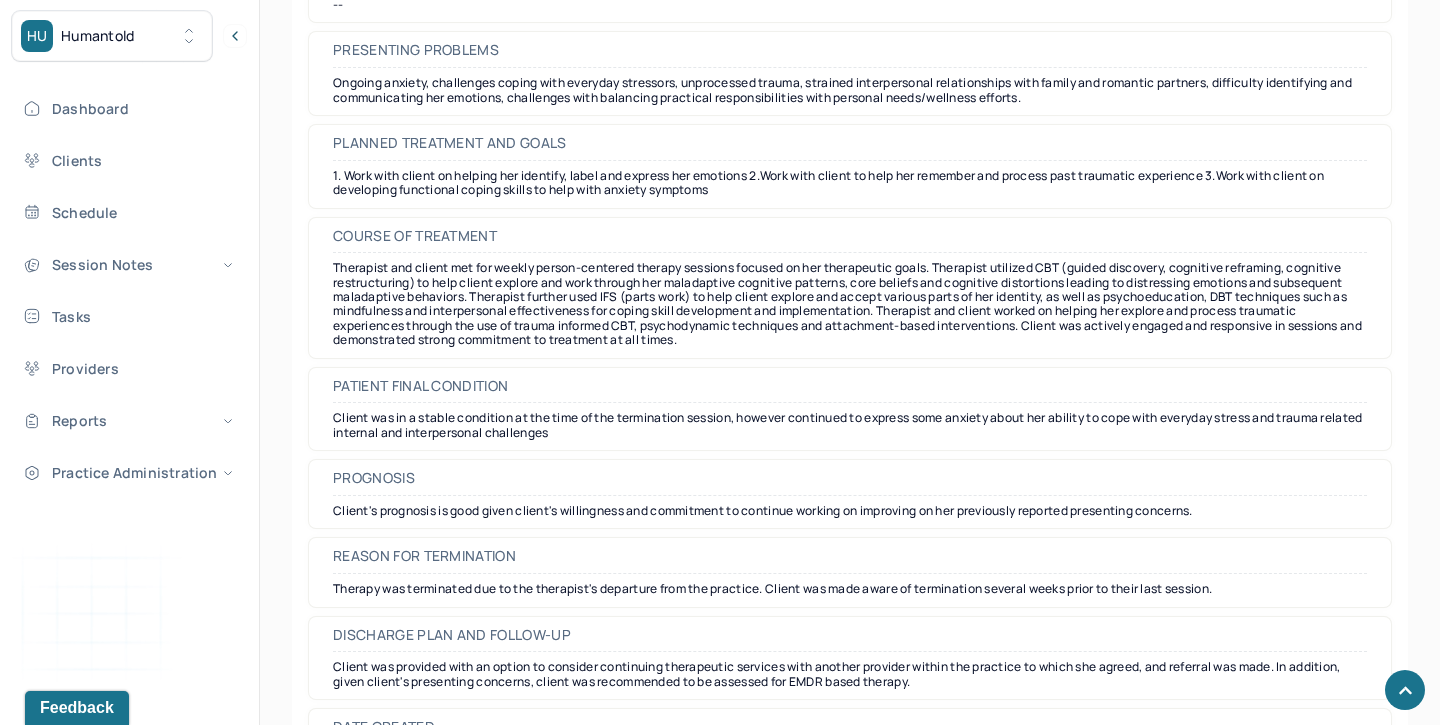scroll, scrollTop: 1779, scrollLeft: 0, axis: vertical 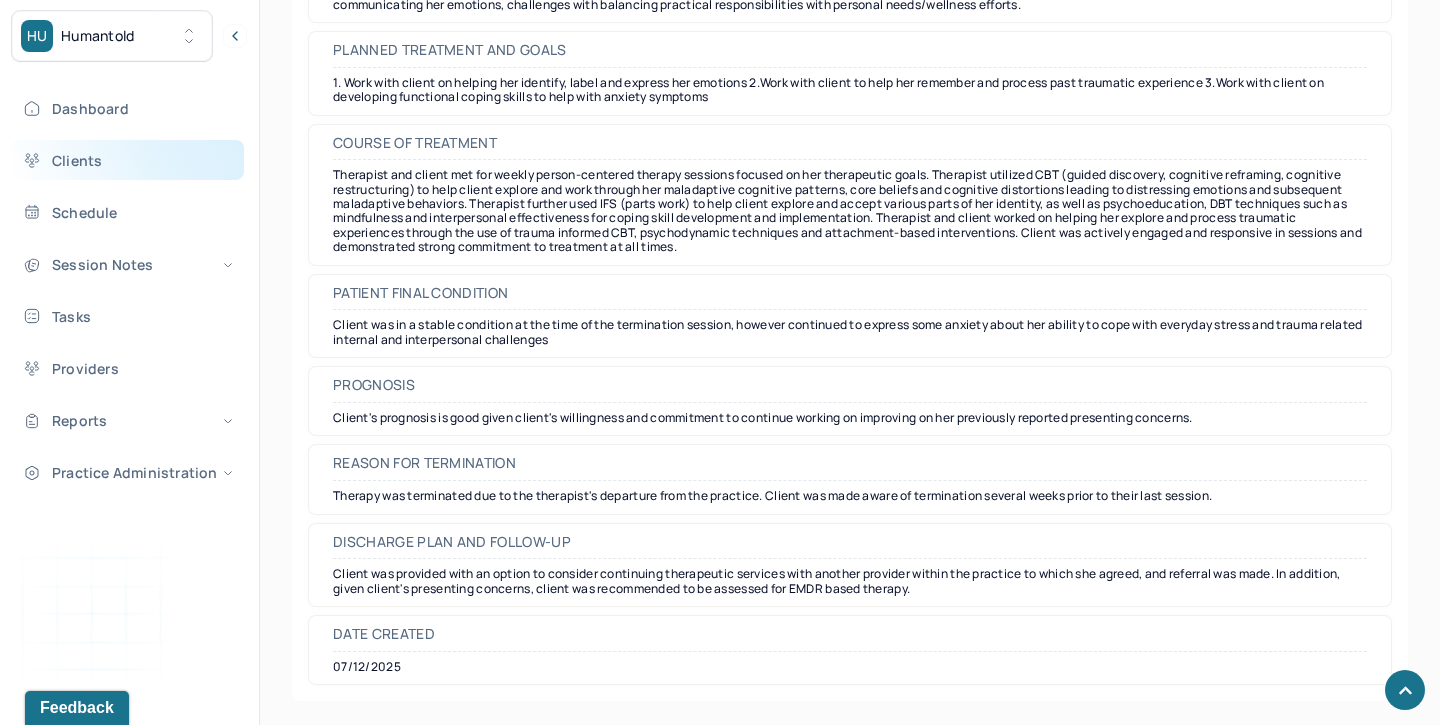 click on "Clients" at bounding box center [128, 160] 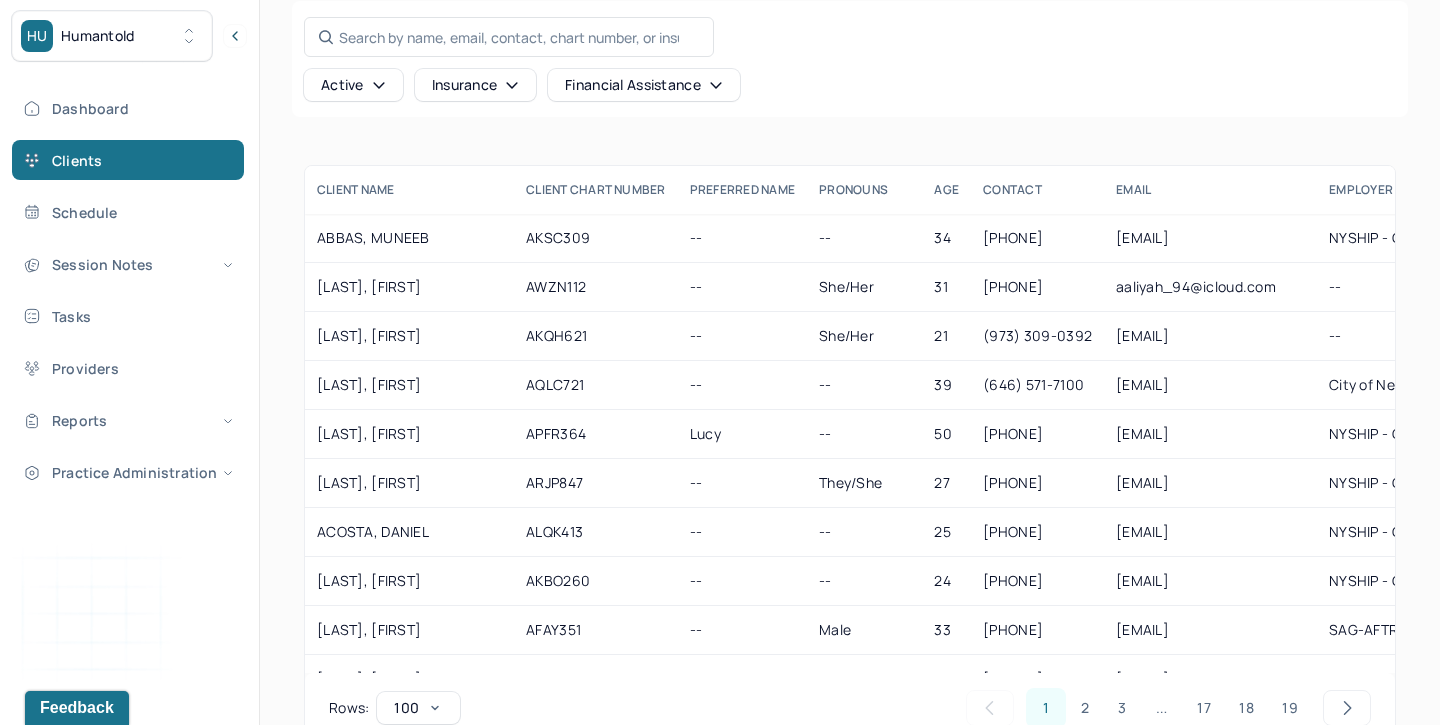 scroll, scrollTop: 89, scrollLeft: 0, axis: vertical 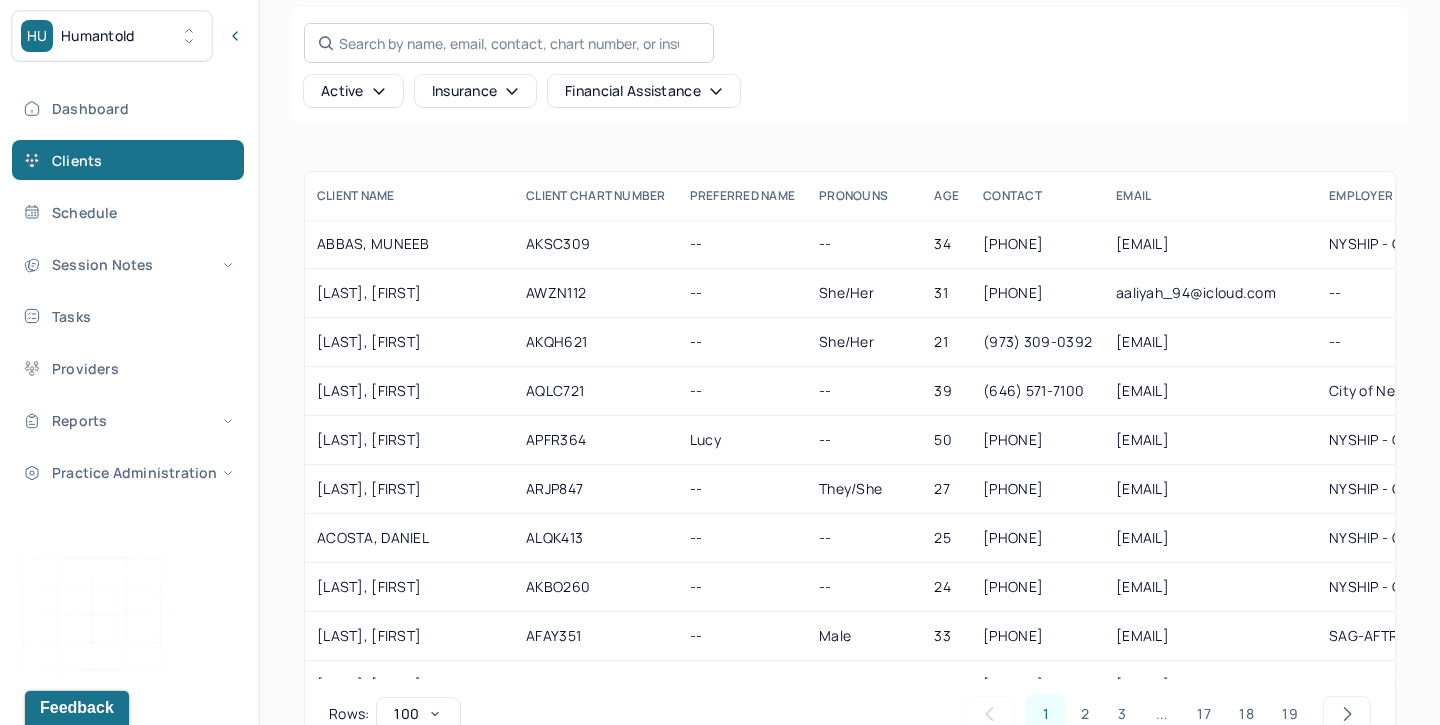 click on "Search by name, email, contact, chart number, or insurance id..." at bounding box center [509, 43] 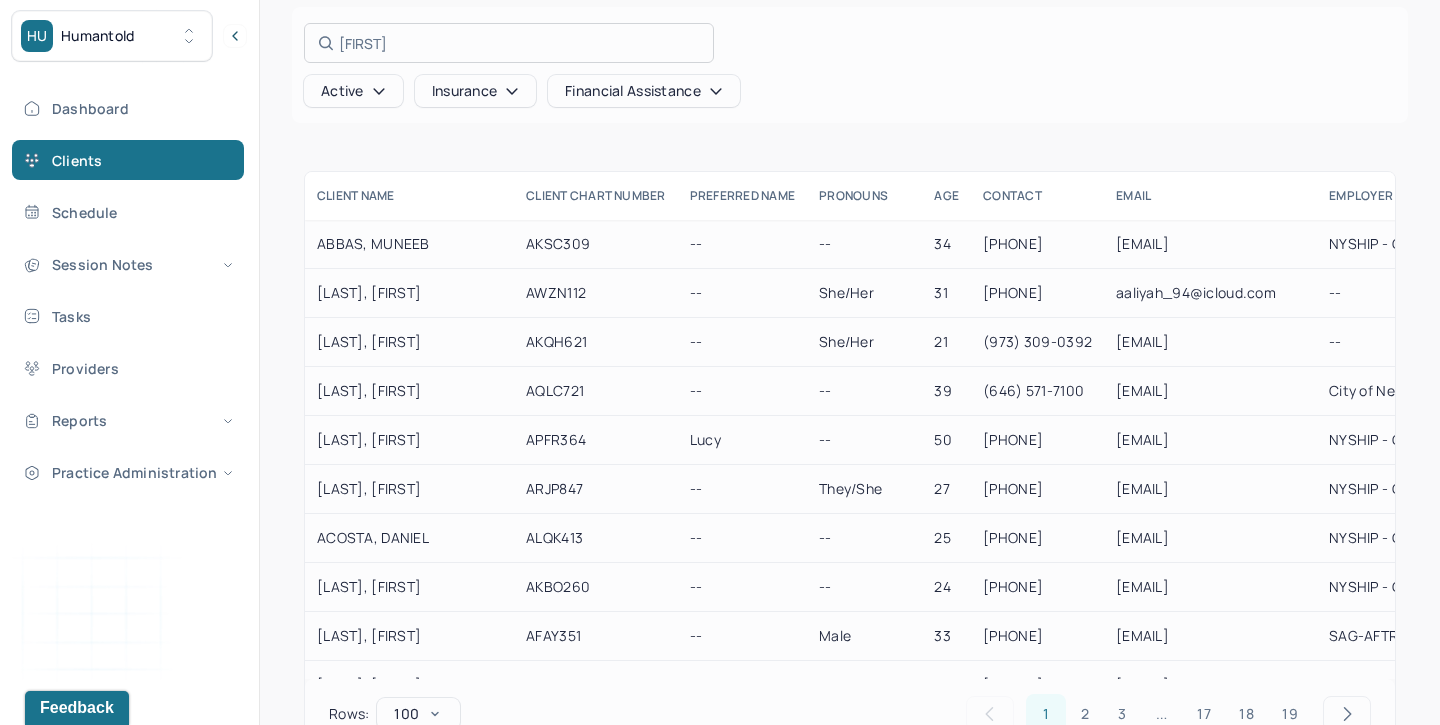 scroll, scrollTop: 0, scrollLeft: 0, axis: both 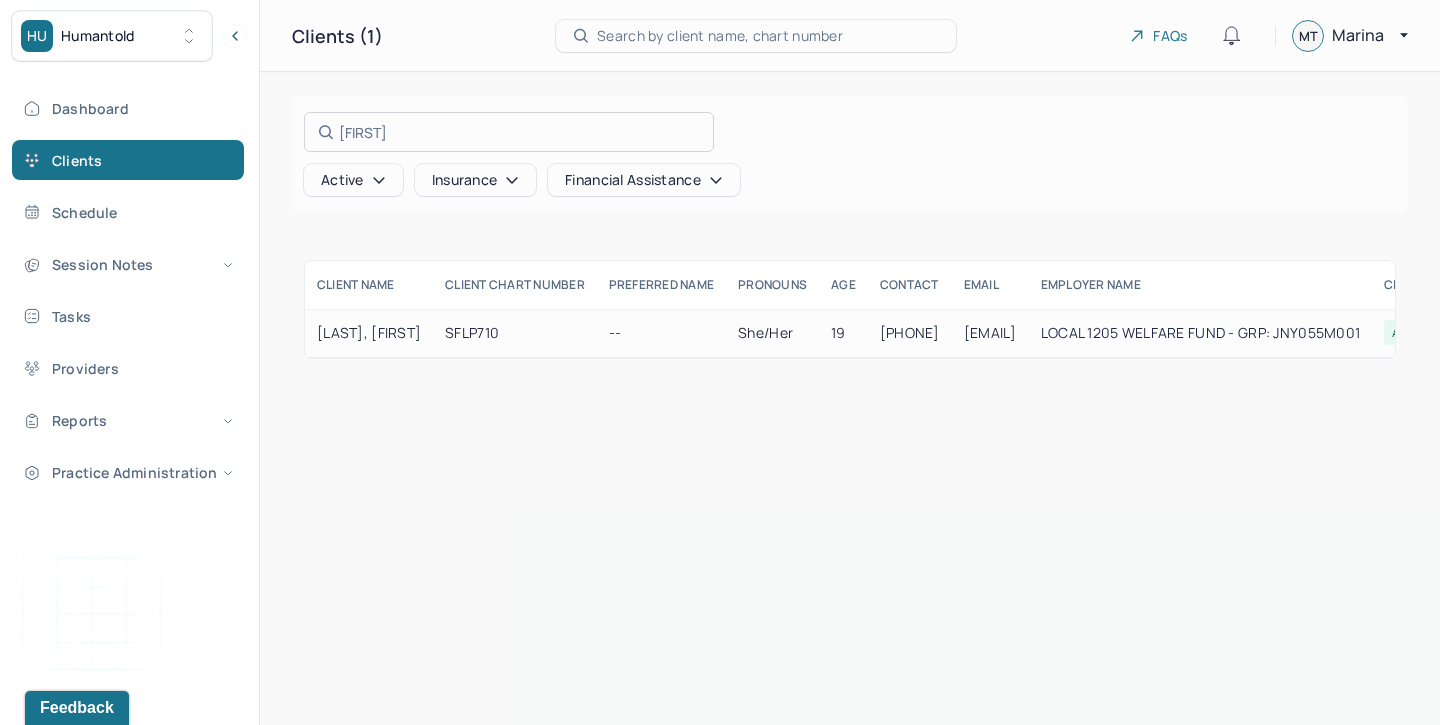 type on "[FIRST]" 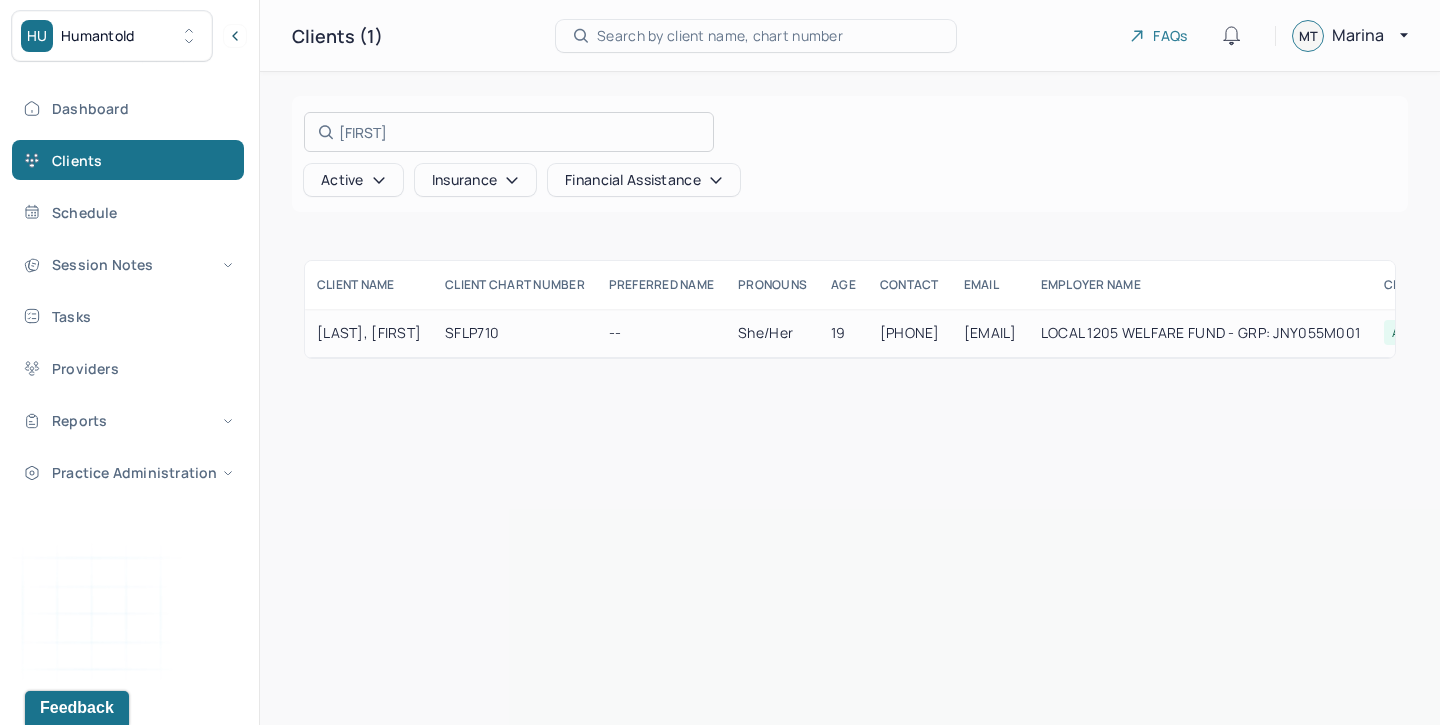 click at bounding box center (720, 362) 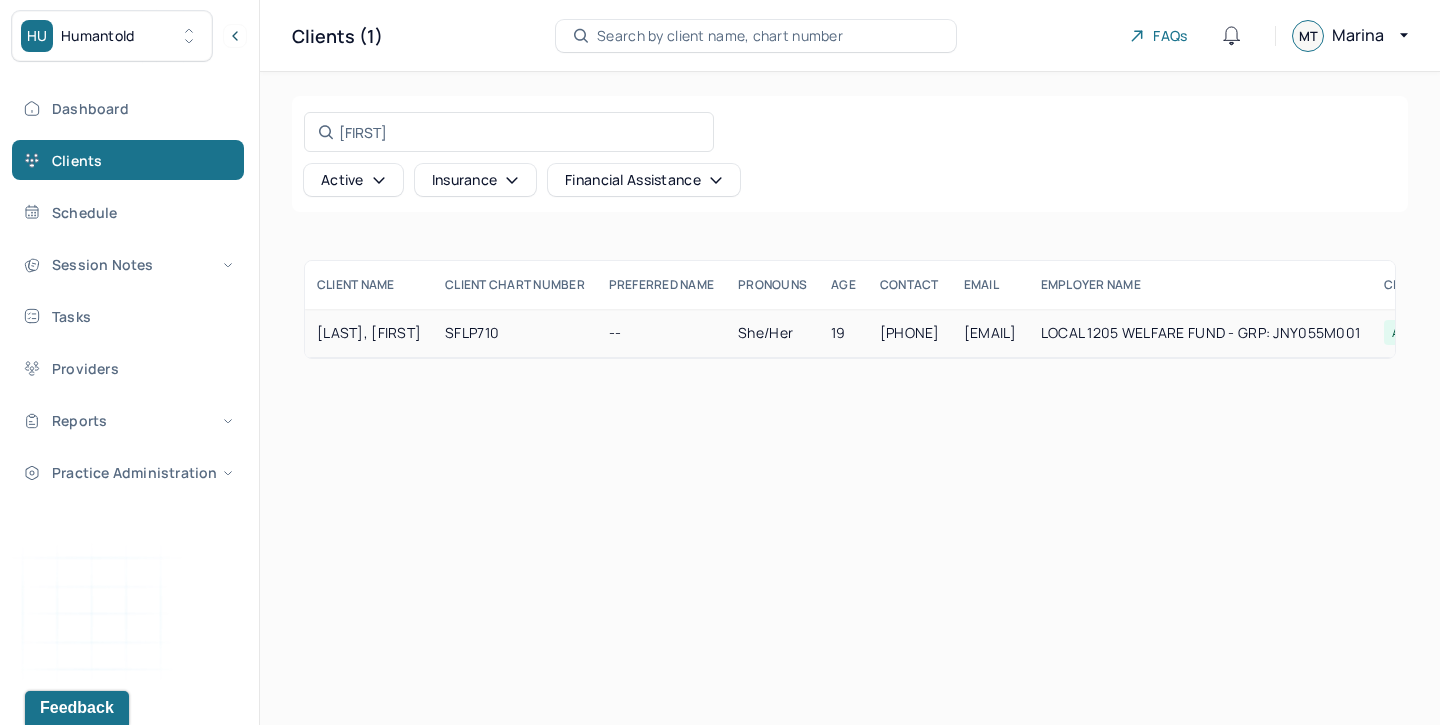 click on "SFLP710" at bounding box center (515, 333) 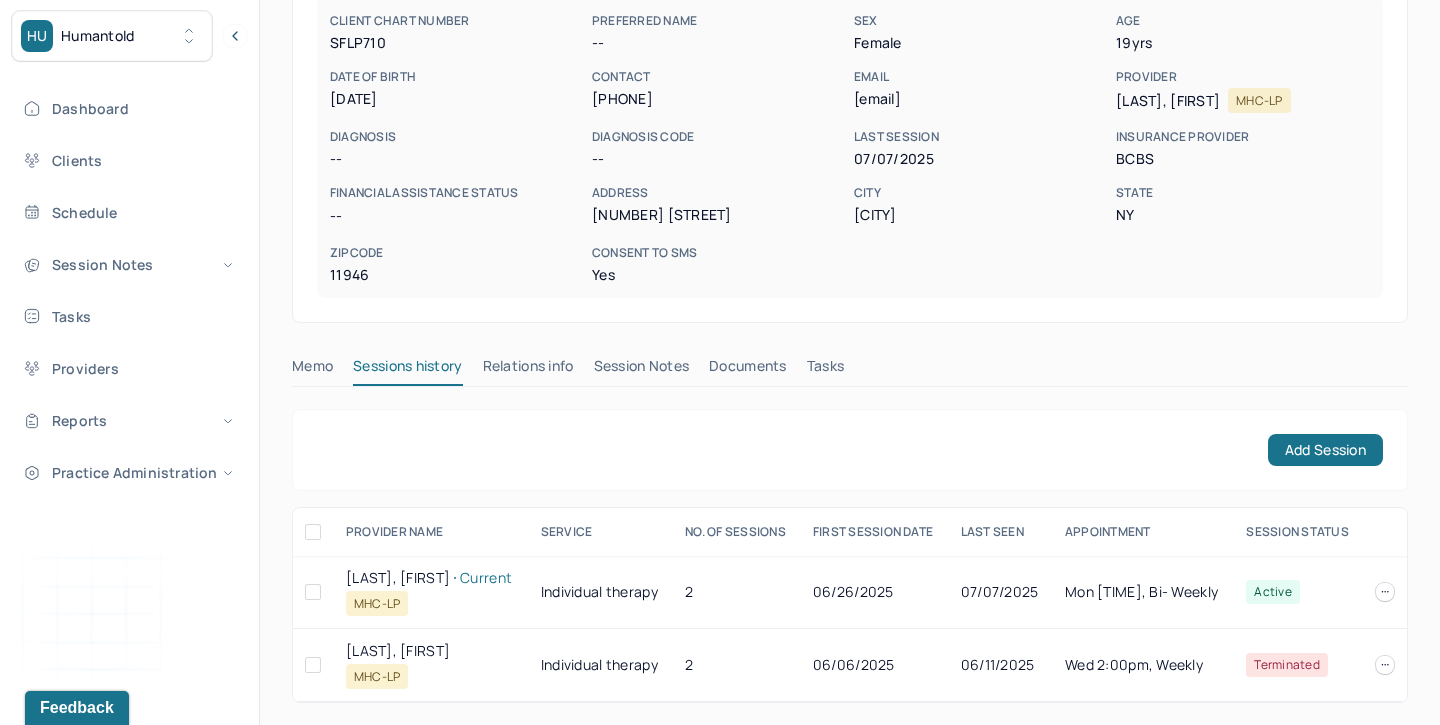 scroll, scrollTop: 208, scrollLeft: 0, axis: vertical 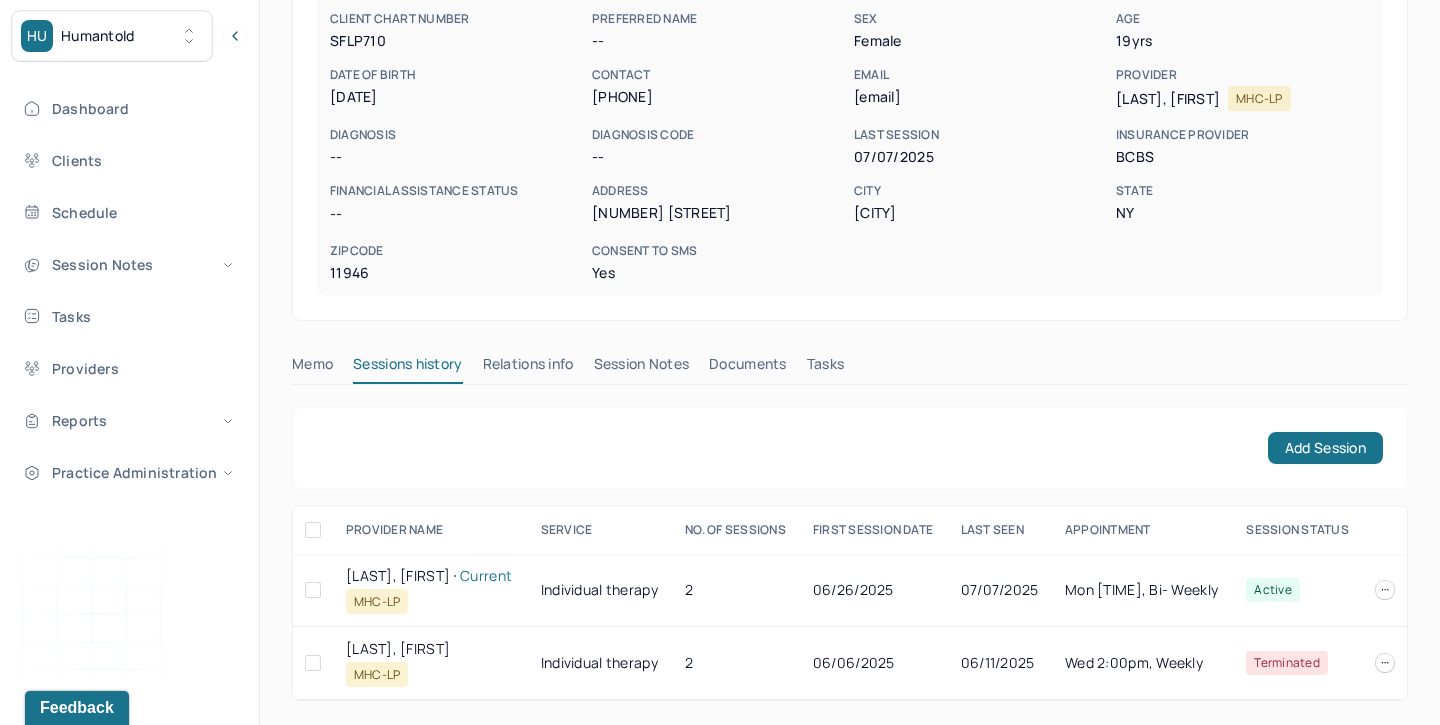 click on "Session Notes" at bounding box center [642, 368] 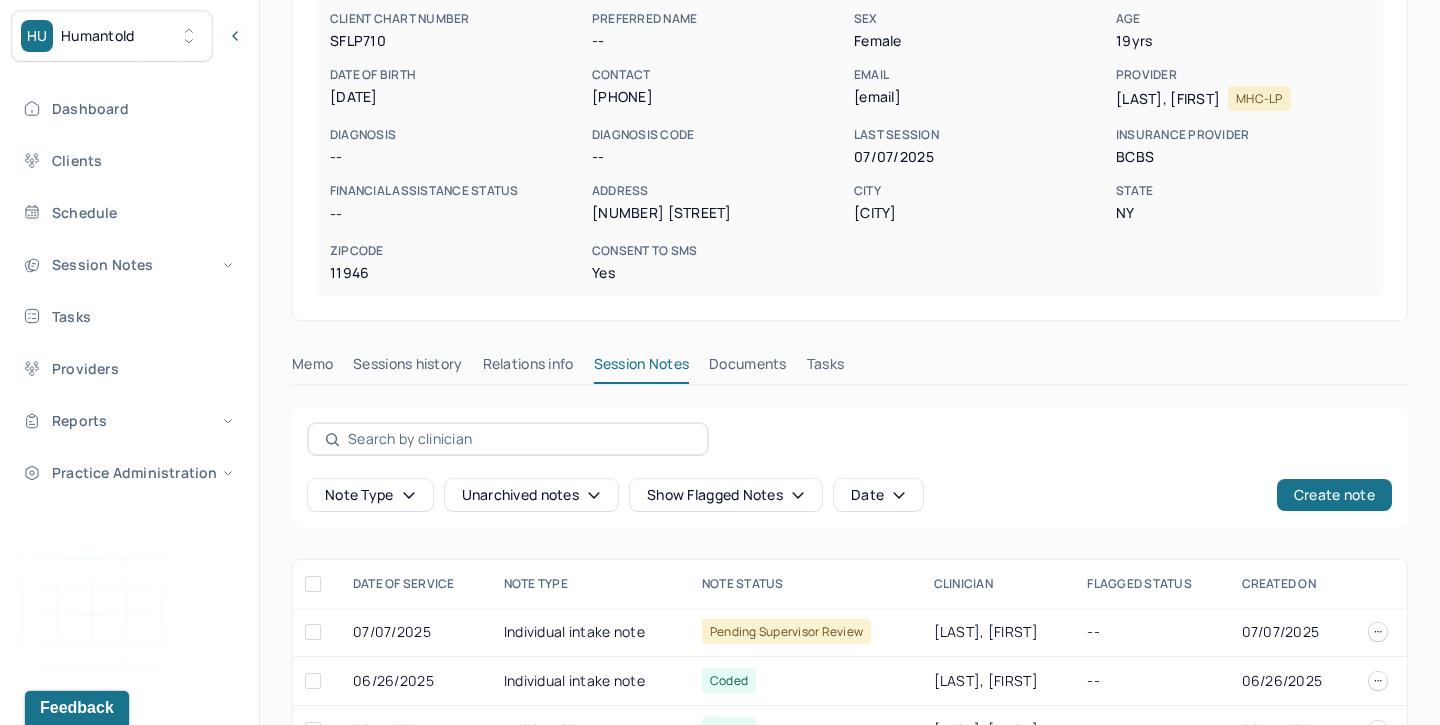 scroll, scrollTop: 312, scrollLeft: 0, axis: vertical 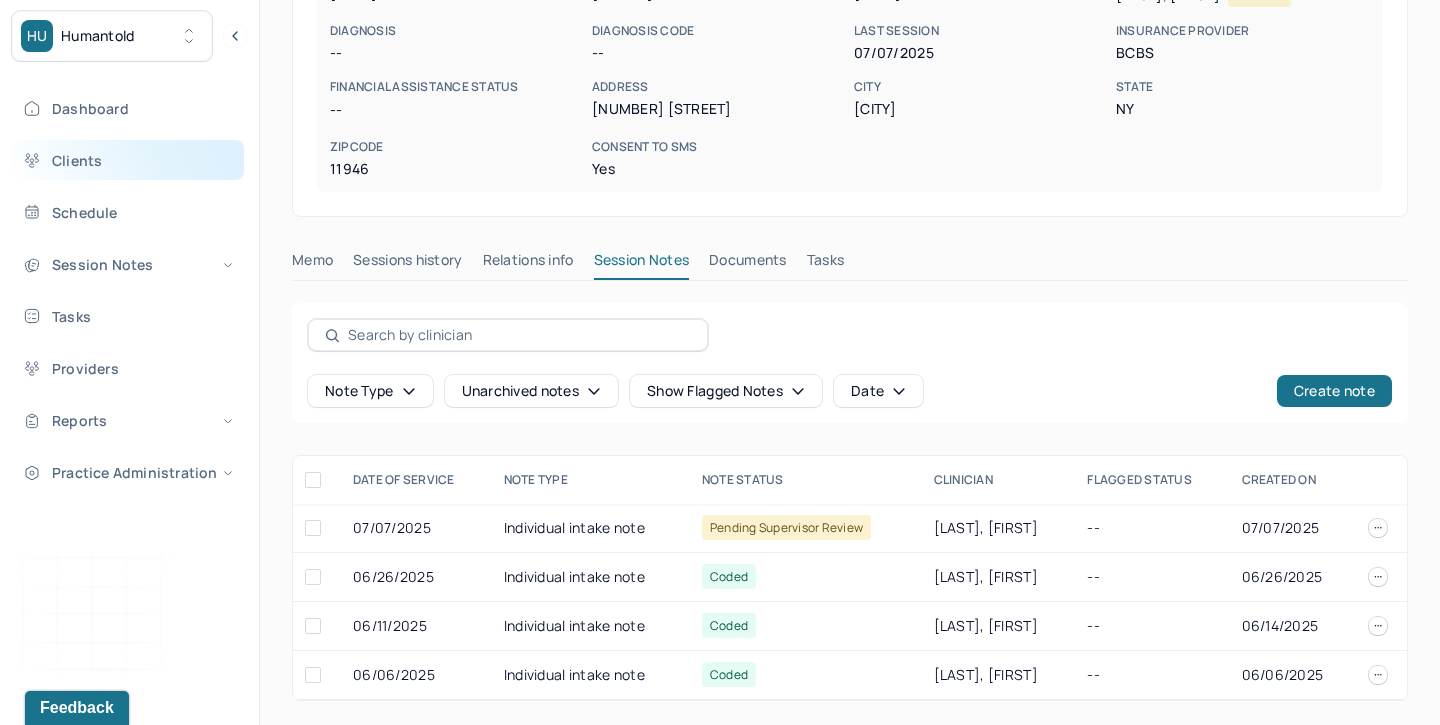 click on "Clients" at bounding box center [128, 160] 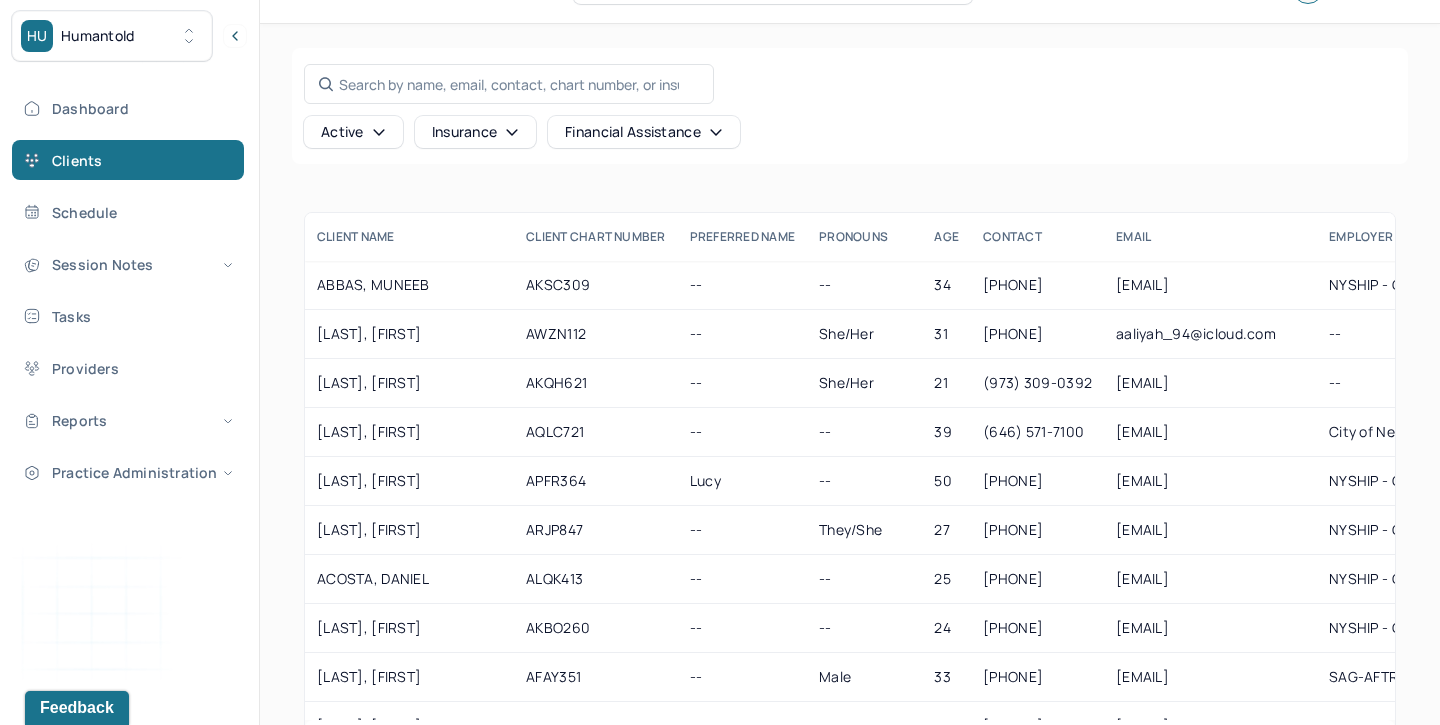 scroll, scrollTop: 47, scrollLeft: 0, axis: vertical 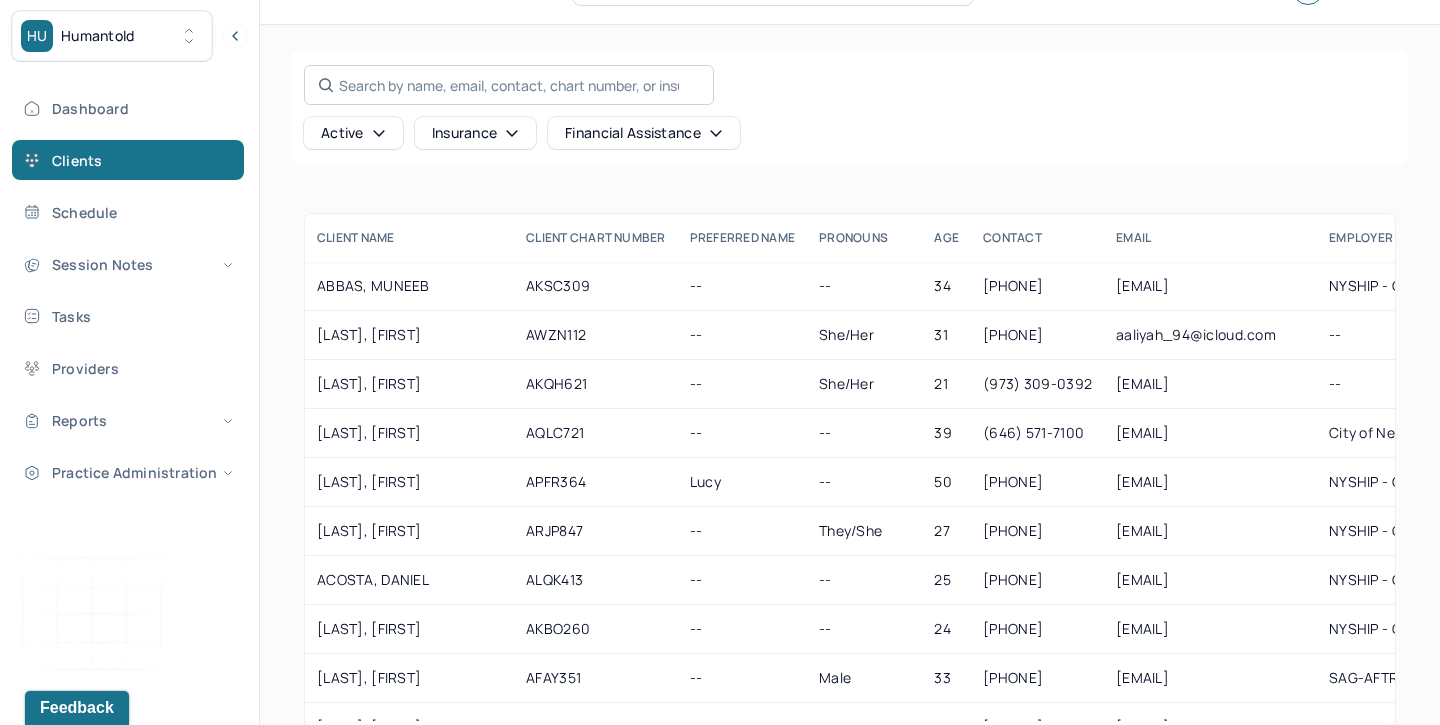 click on "Search by name, email, contact, chart number, or insurance id..." at bounding box center (509, 85) 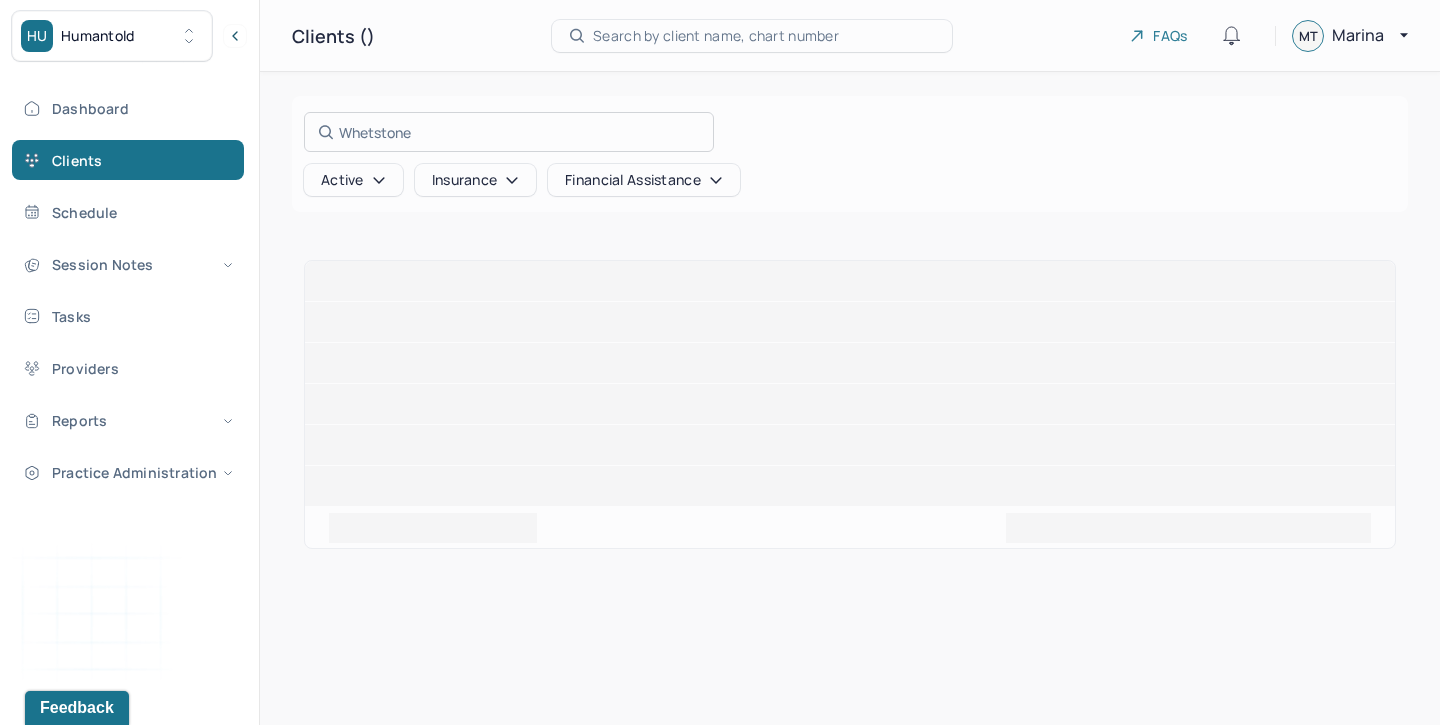 scroll, scrollTop: 0, scrollLeft: 0, axis: both 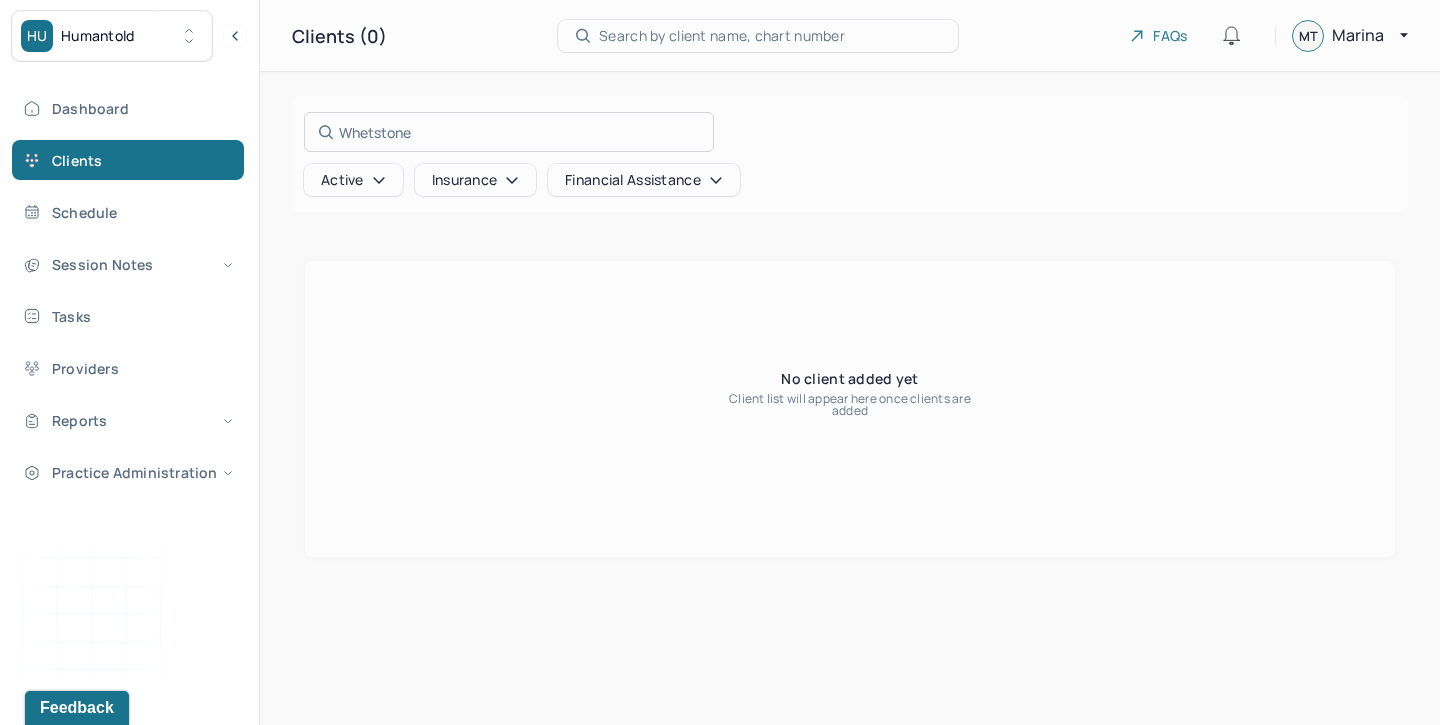 type on "Whetstone" 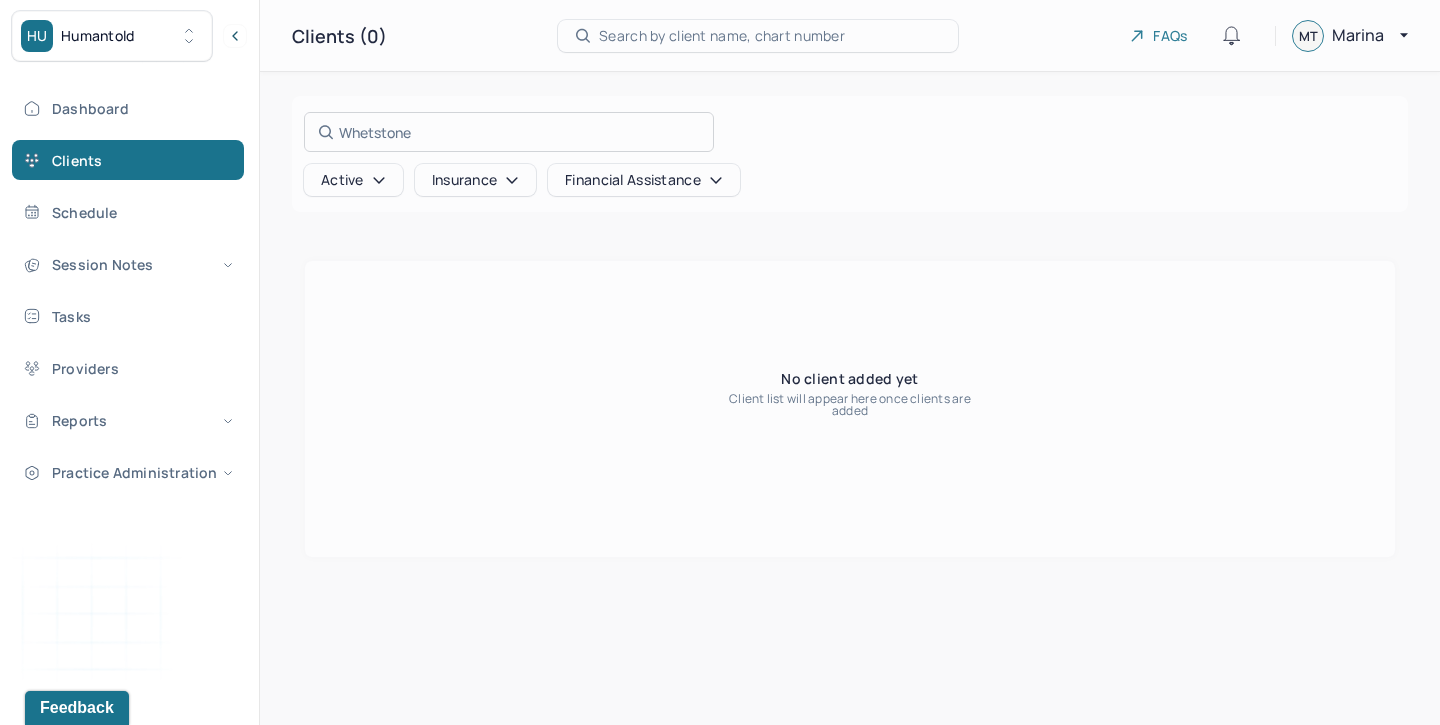 click at bounding box center [720, 362] 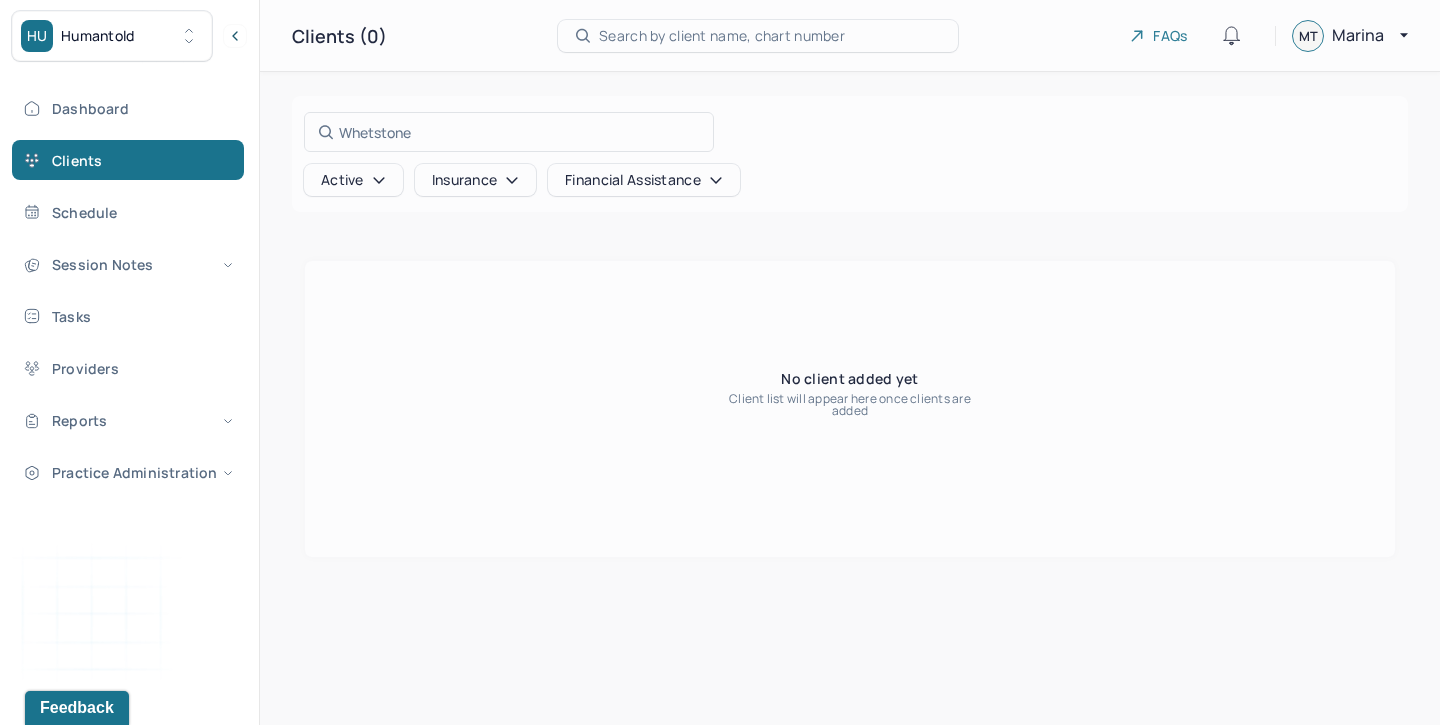 click on "Active" at bounding box center [353, 180] 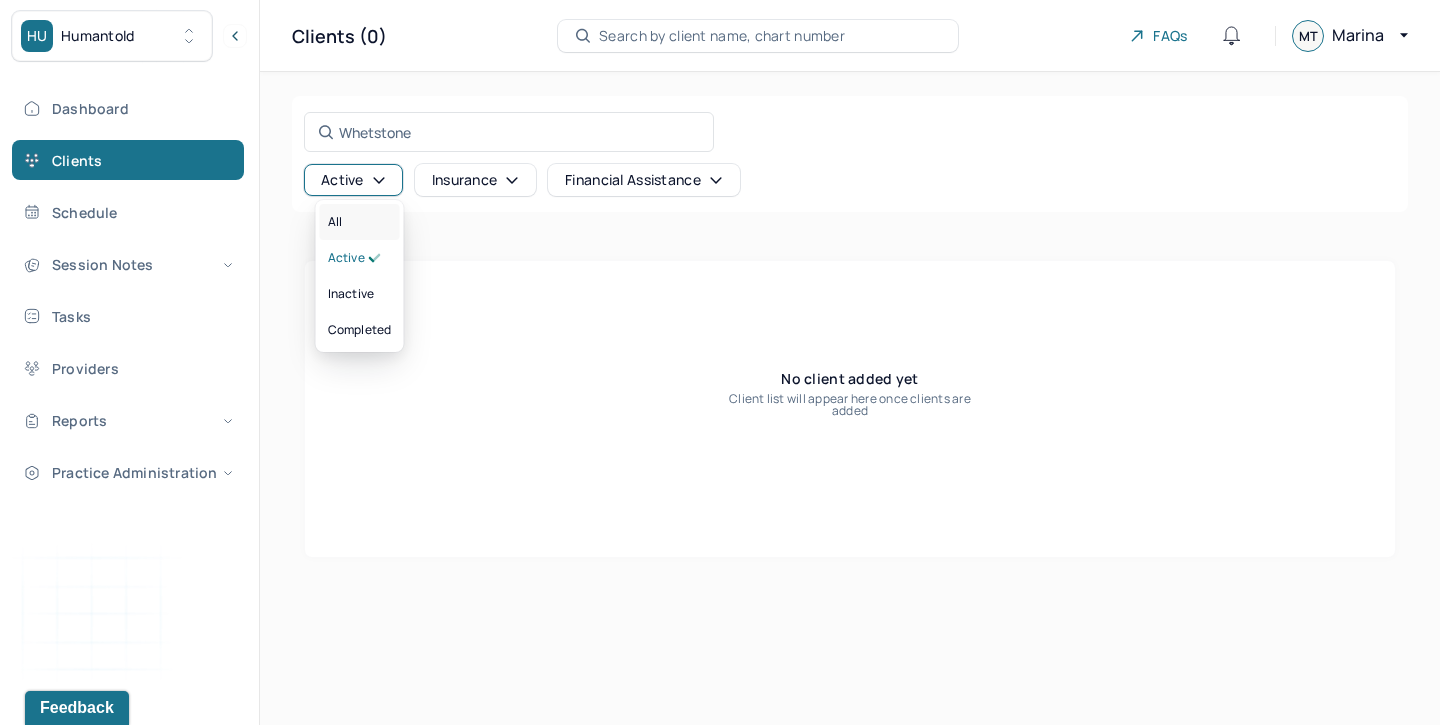 click on "All" at bounding box center (360, 222) 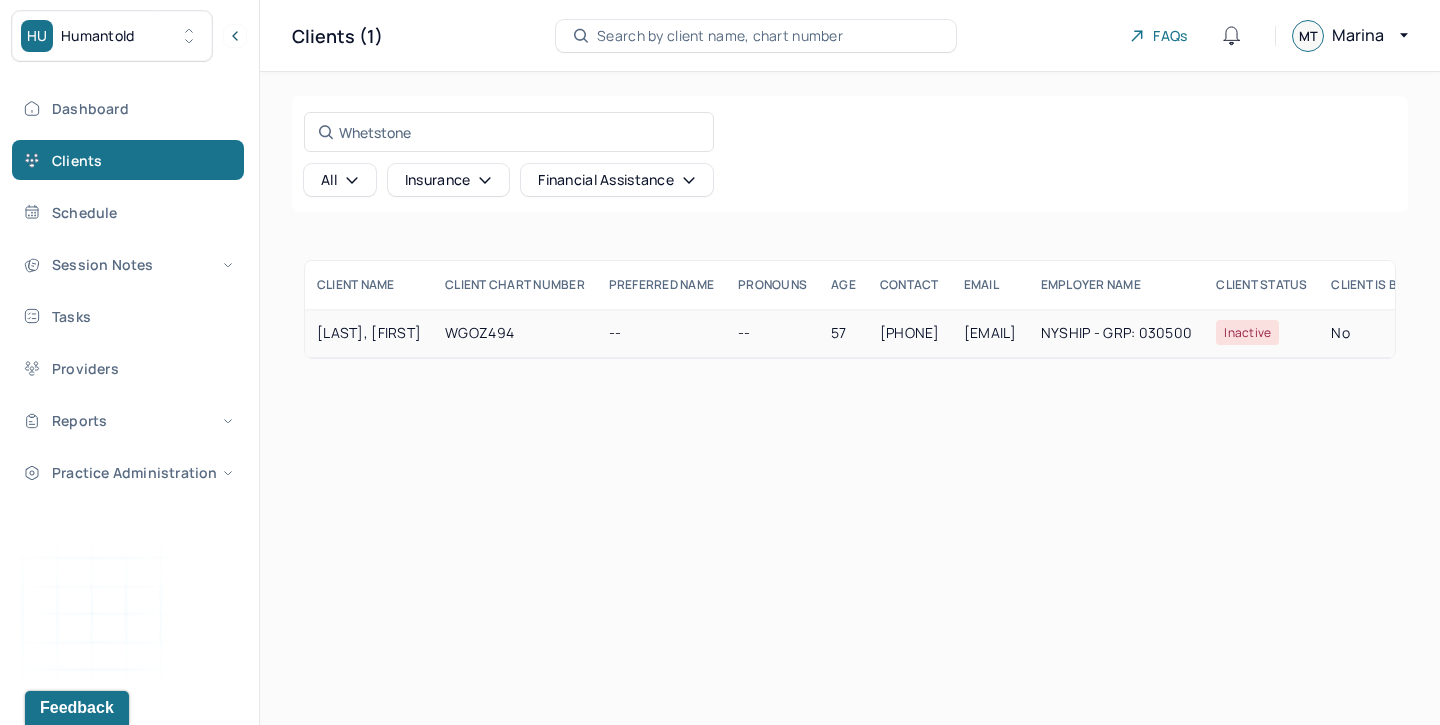 click on "[LAST], [FIRST]" at bounding box center (369, 333) 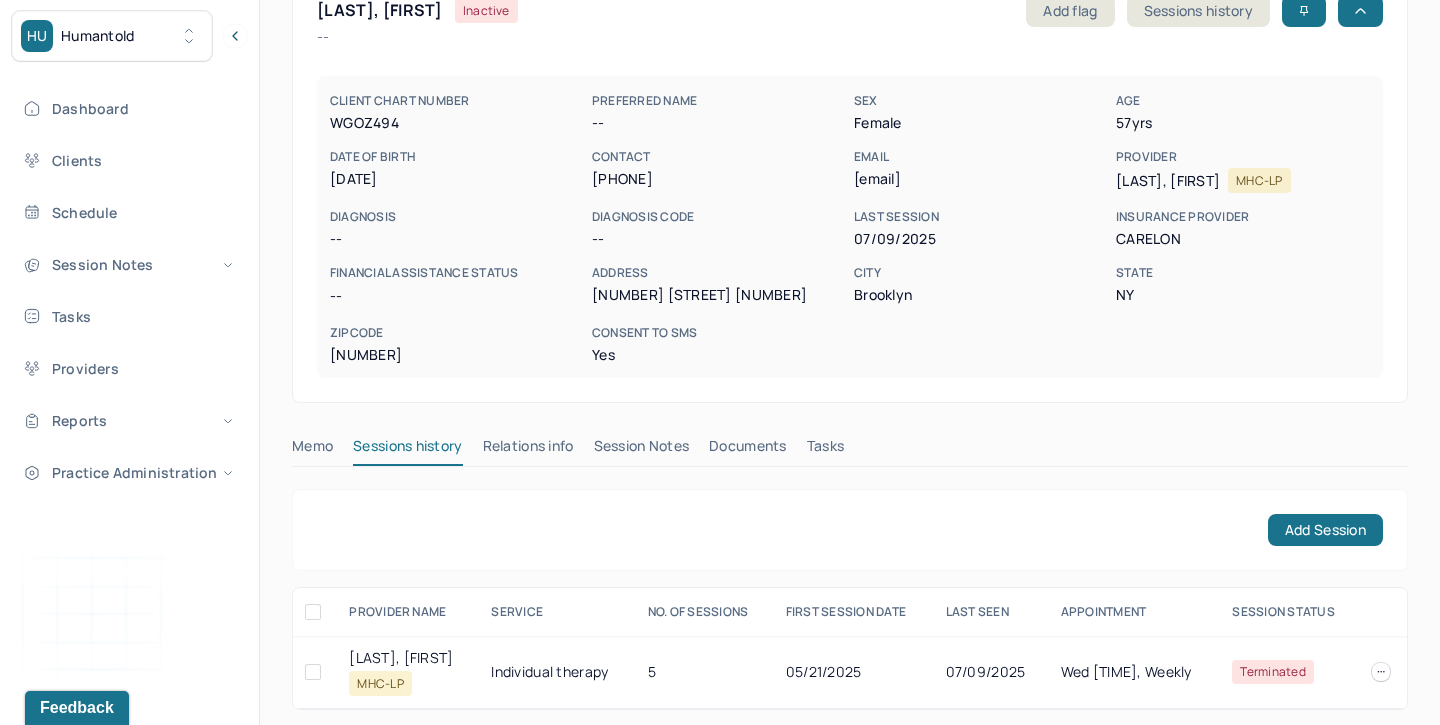 scroll, scrollTop: 135, scrollLeft: 0, axis: vertical 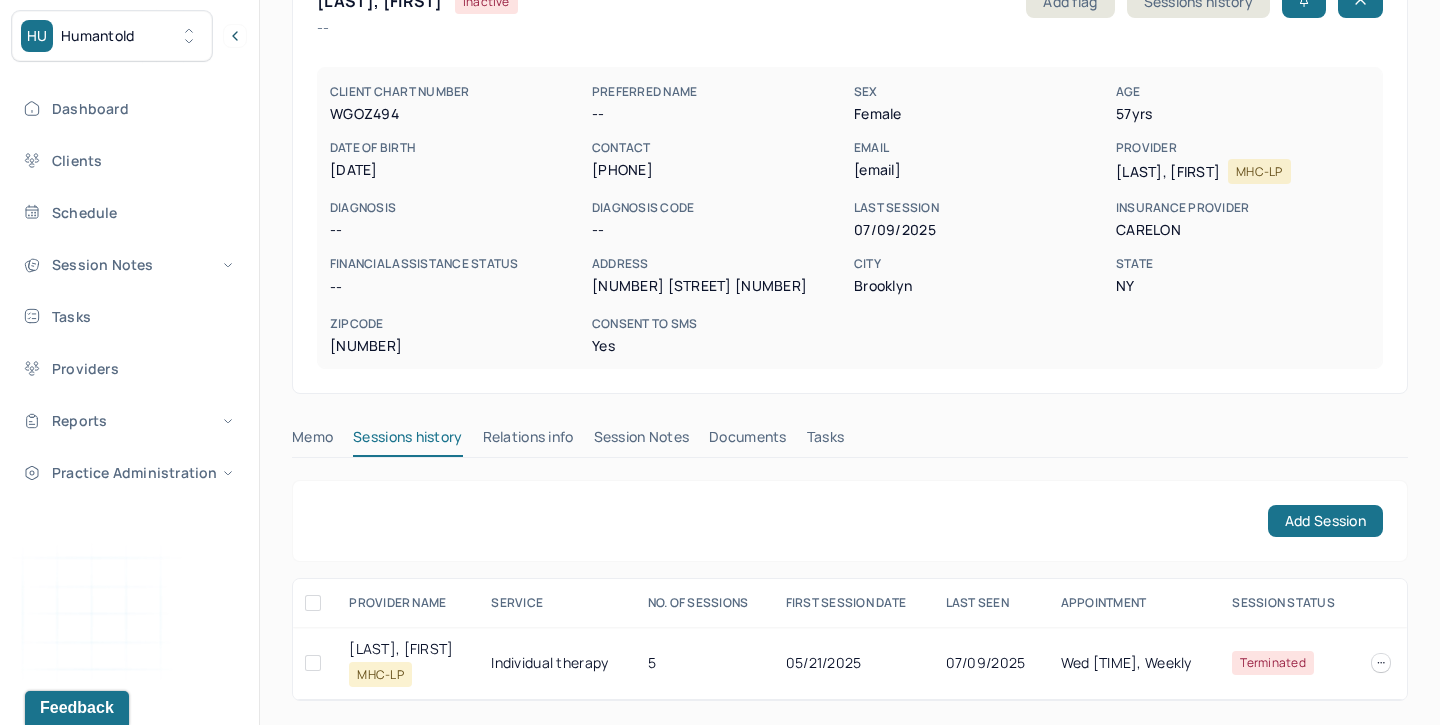 click on "Session Notes" at bounding box center (642, 441) 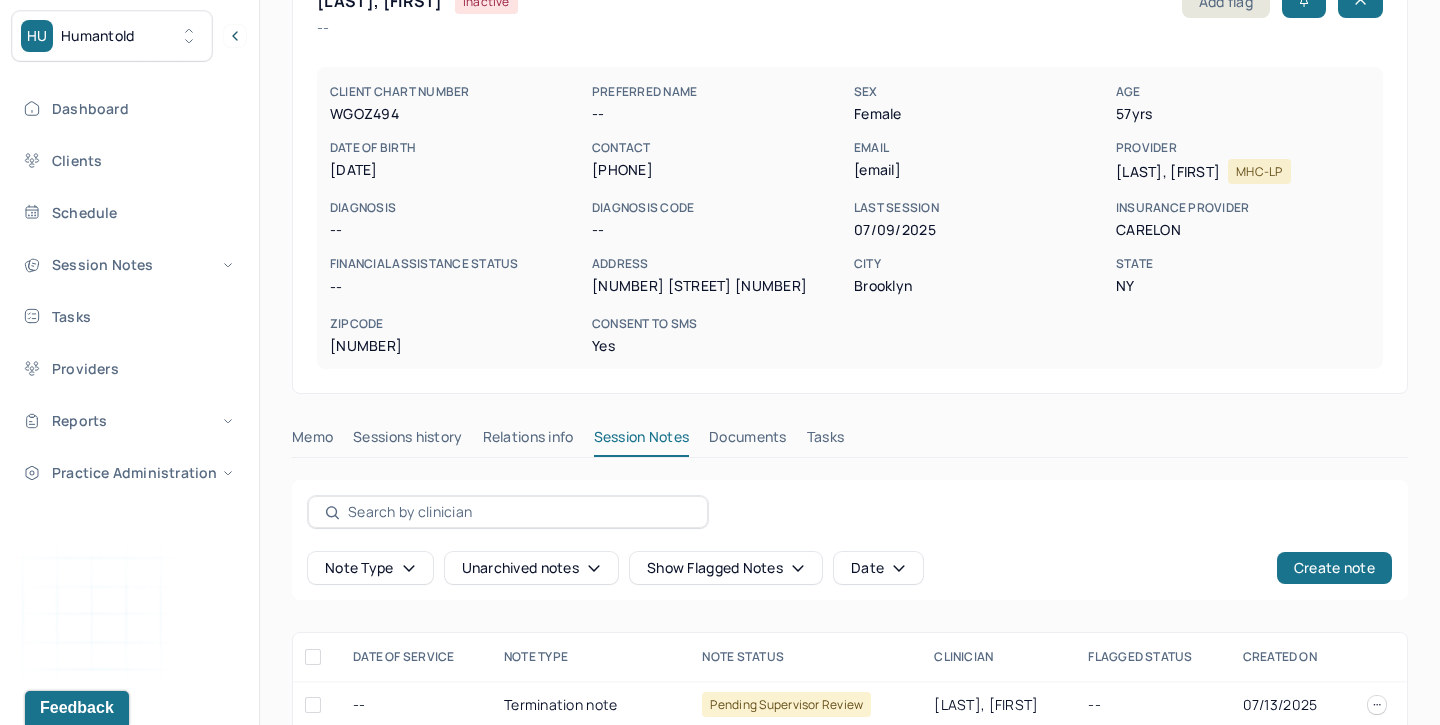 scroll, scrollTop: 361, scrollLeft: 0, axis: vertical 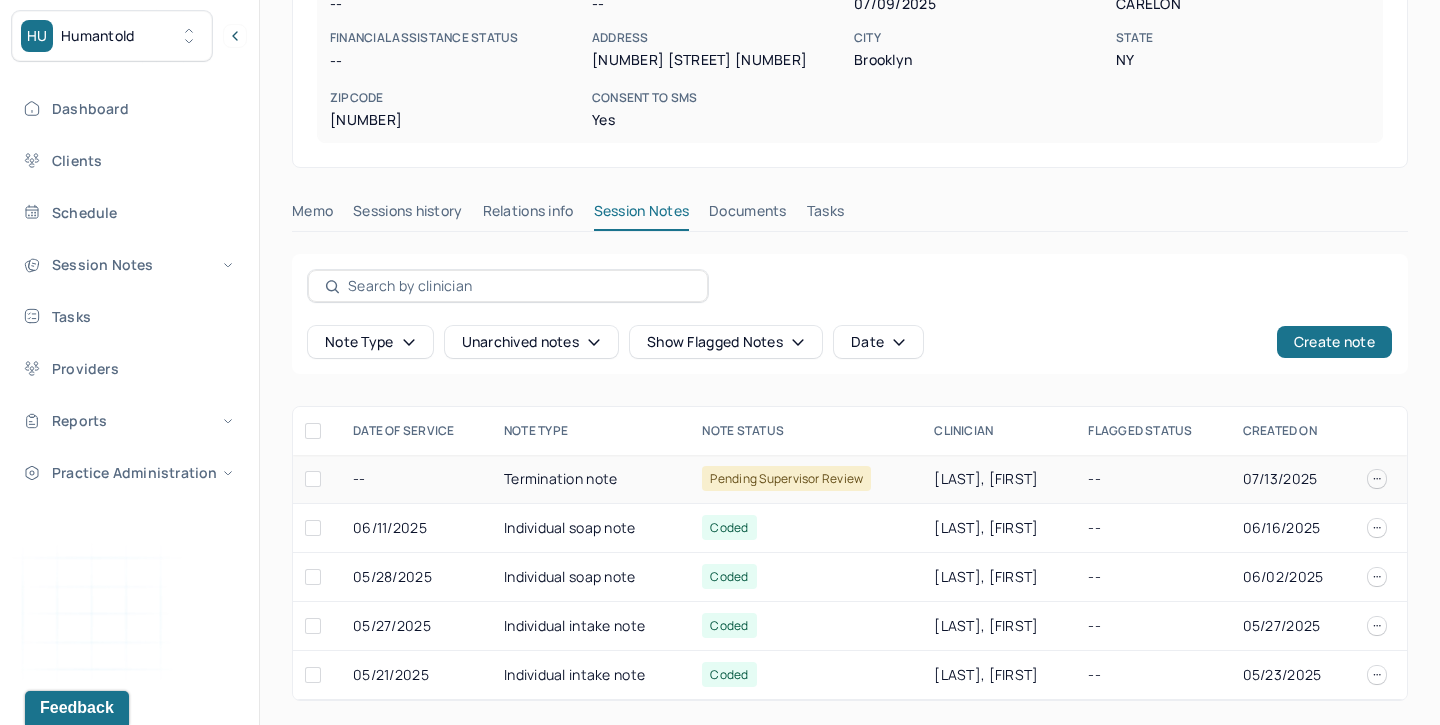 click on "Termination note" at bounding box center (591, 479) 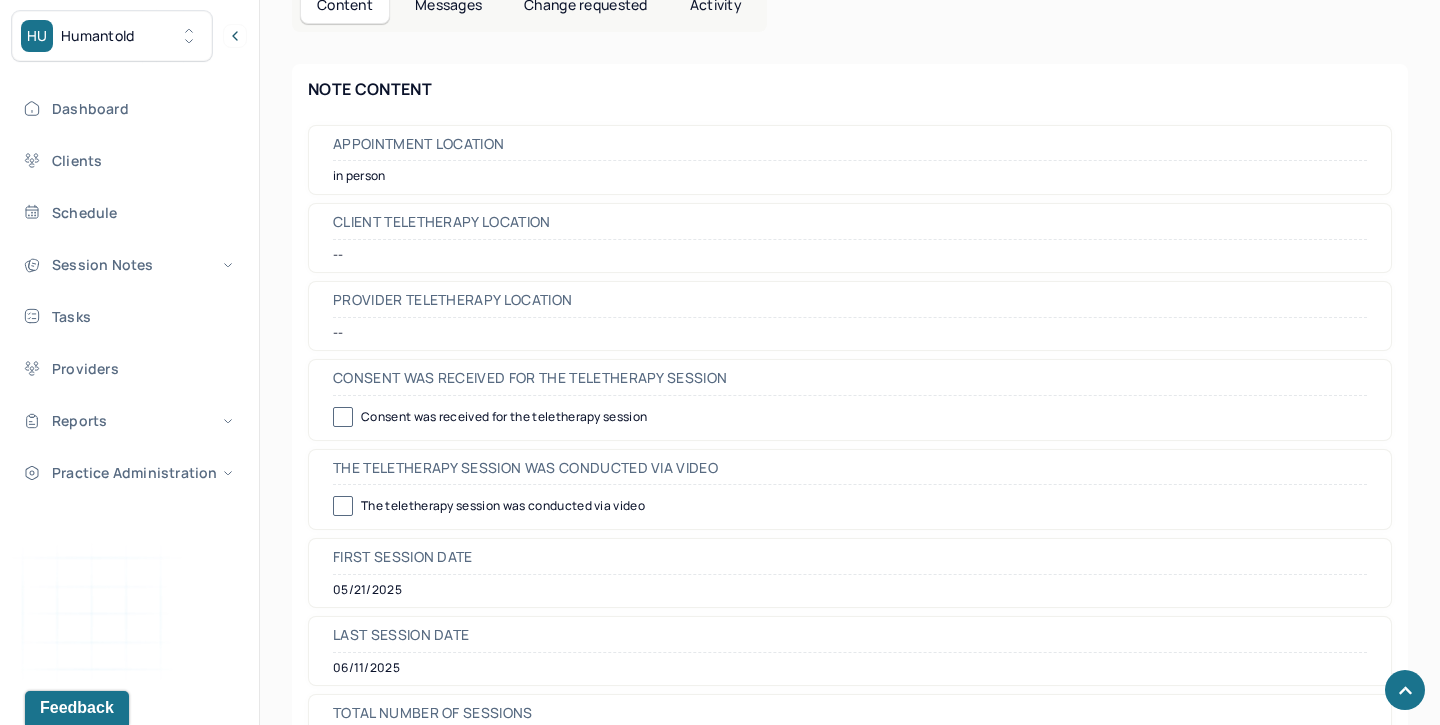 scroll, scrollTop: 703, scrollLeft: 0, axis: vertical 